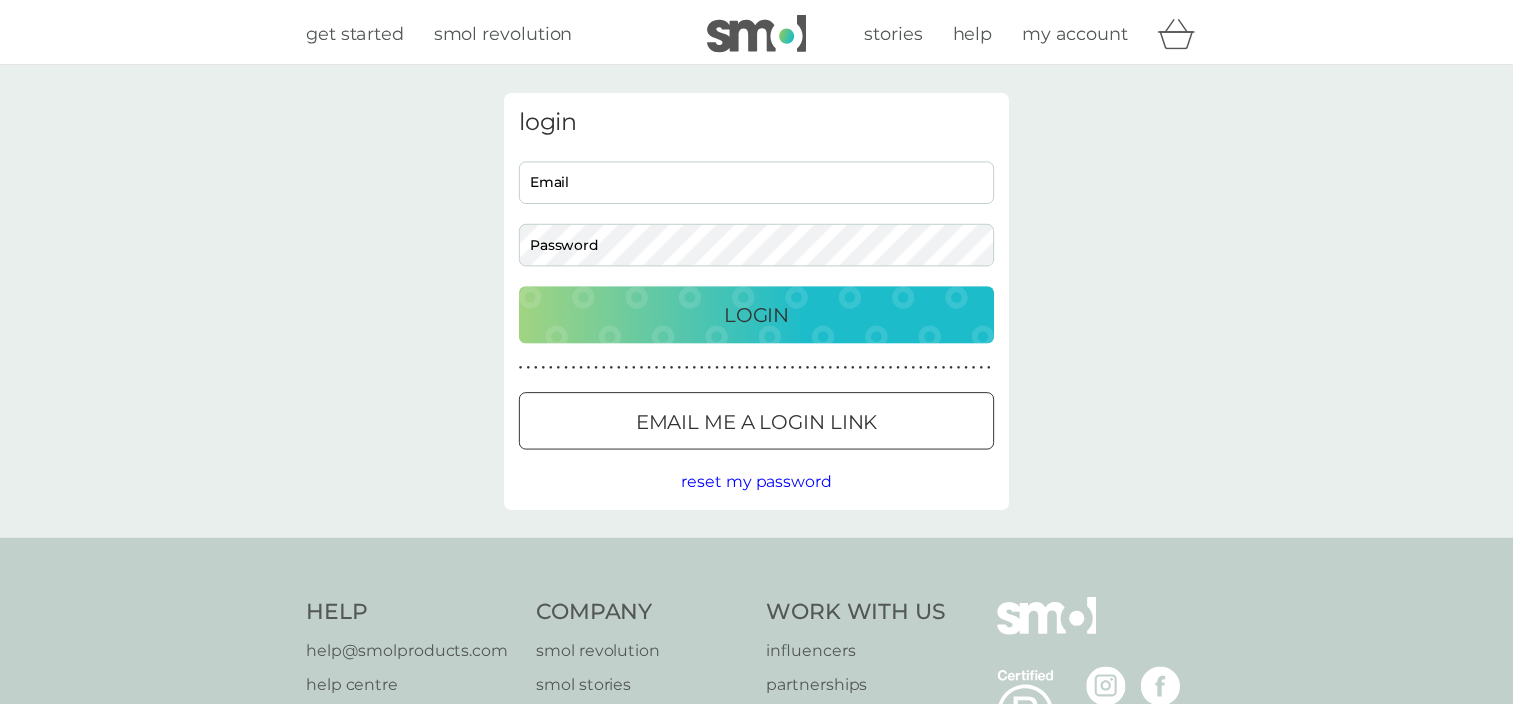 scroll, scrollTop: 0, scrollLeft: 0, axis: both 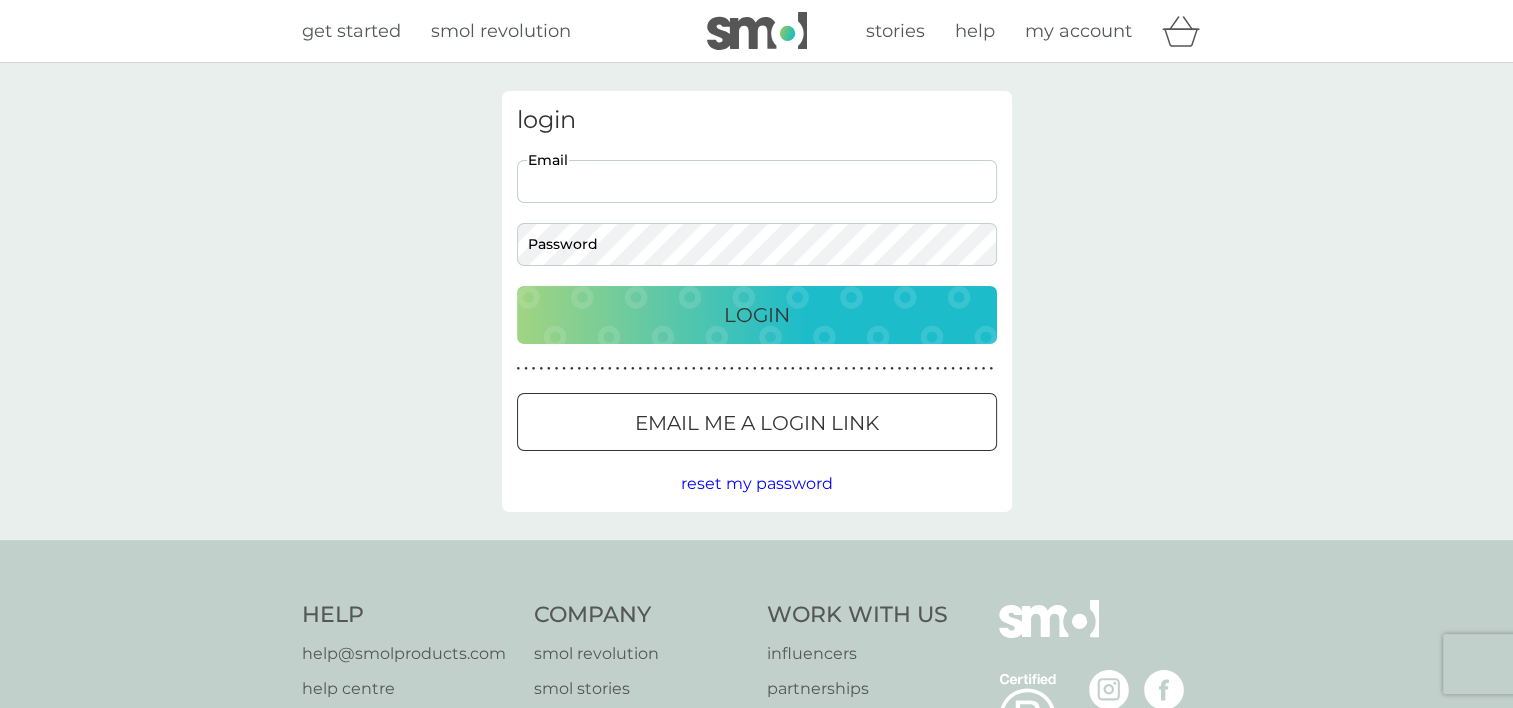 click on "Email" at bounding box center (757, 181) 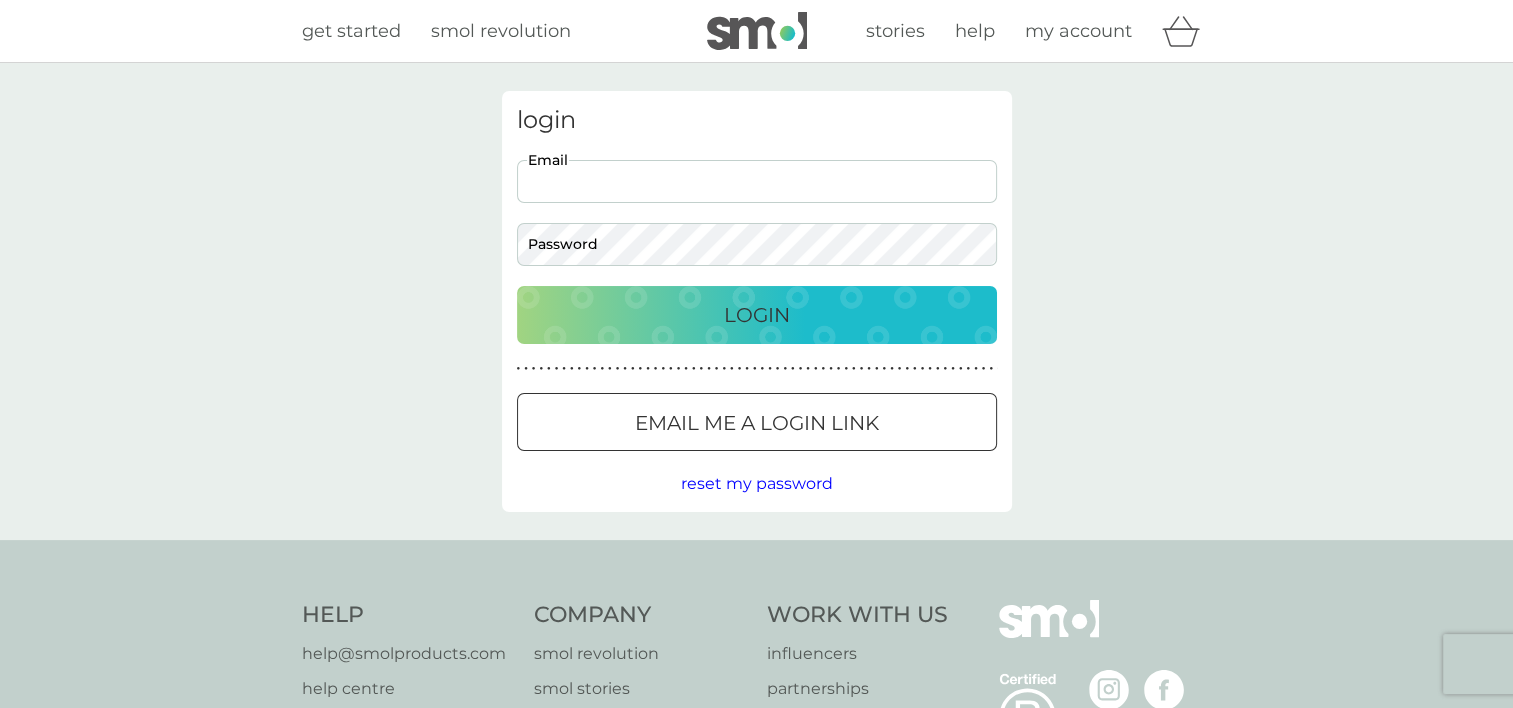 type on "[EMAIL]" 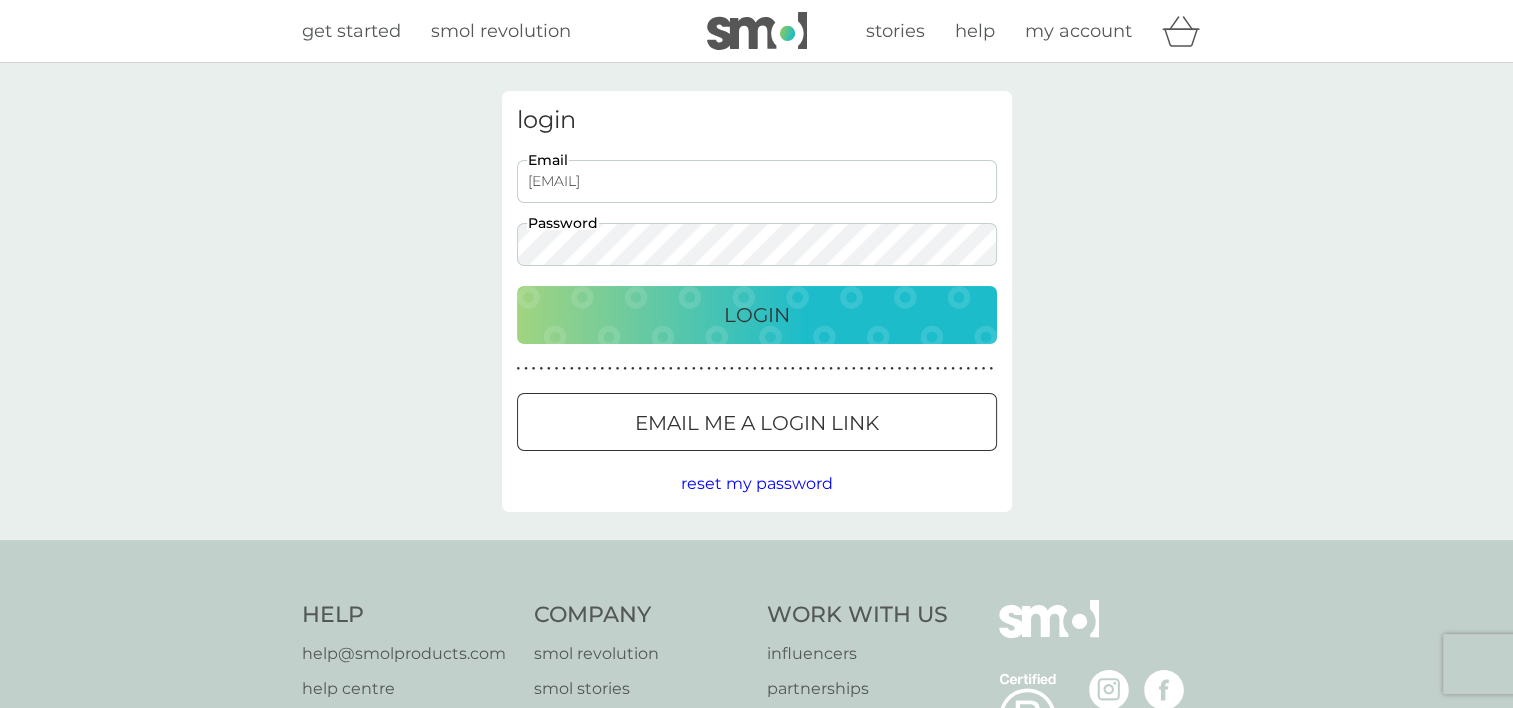 click on "Login" at bounding box center [757, 315] 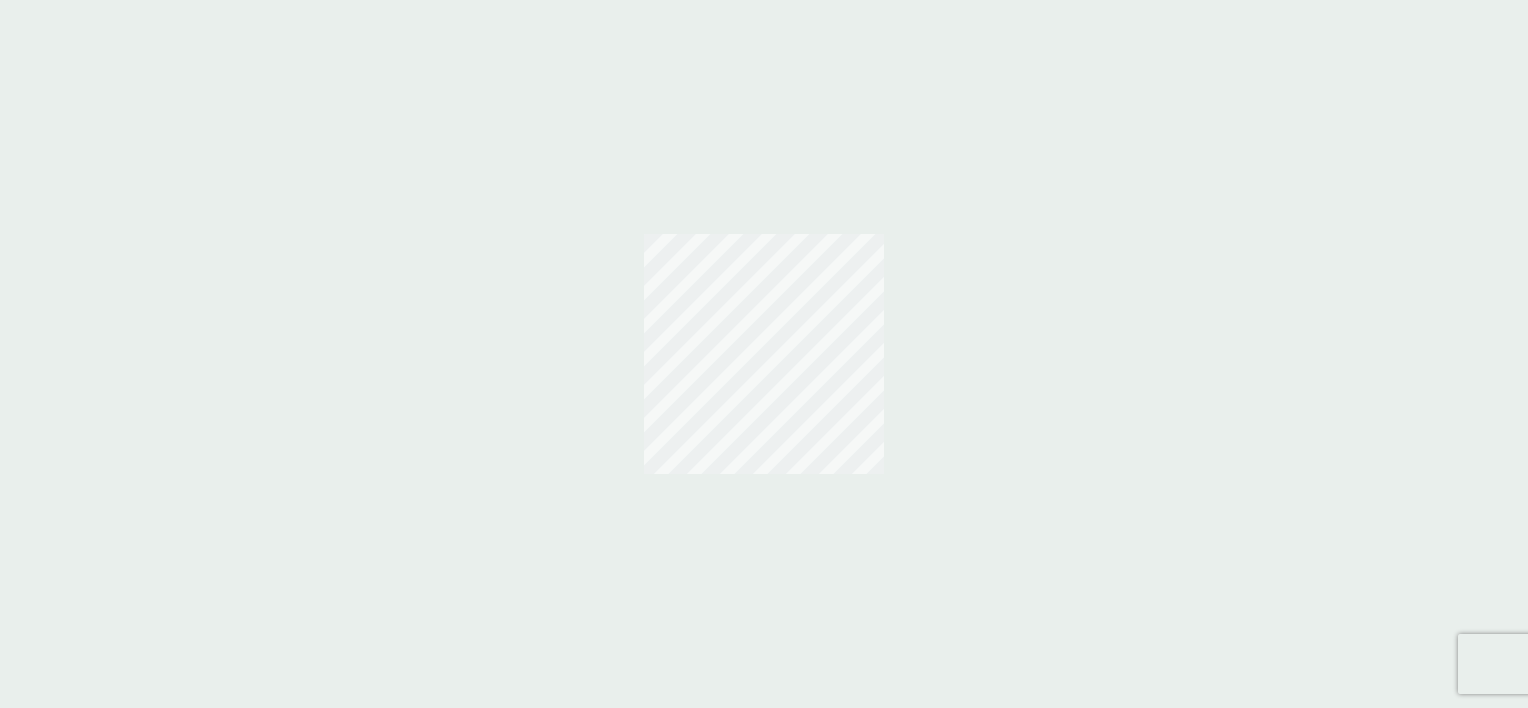 scroll, scrollTop: 0, scrollLeft: 0, axis: both 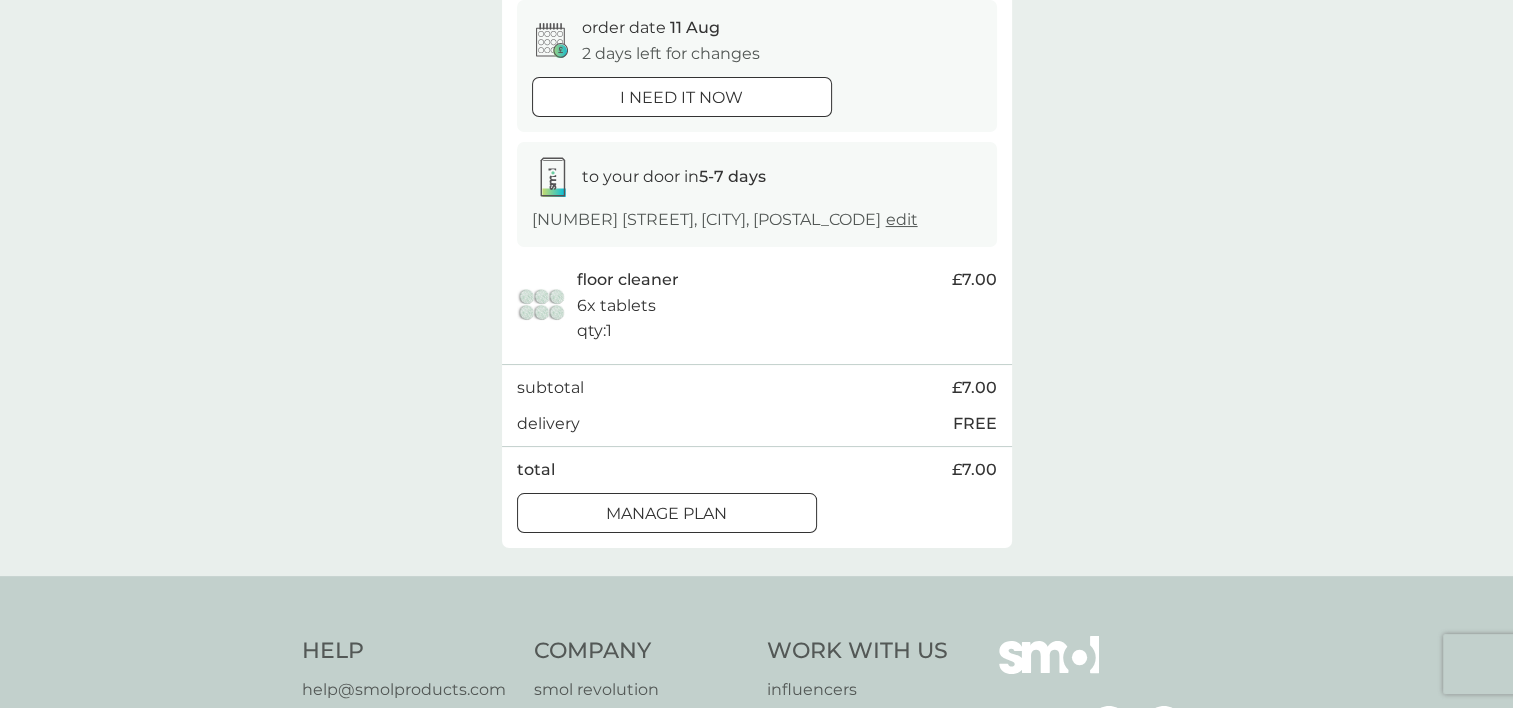 click on "Manage plan" at bounding box center (667, 514) 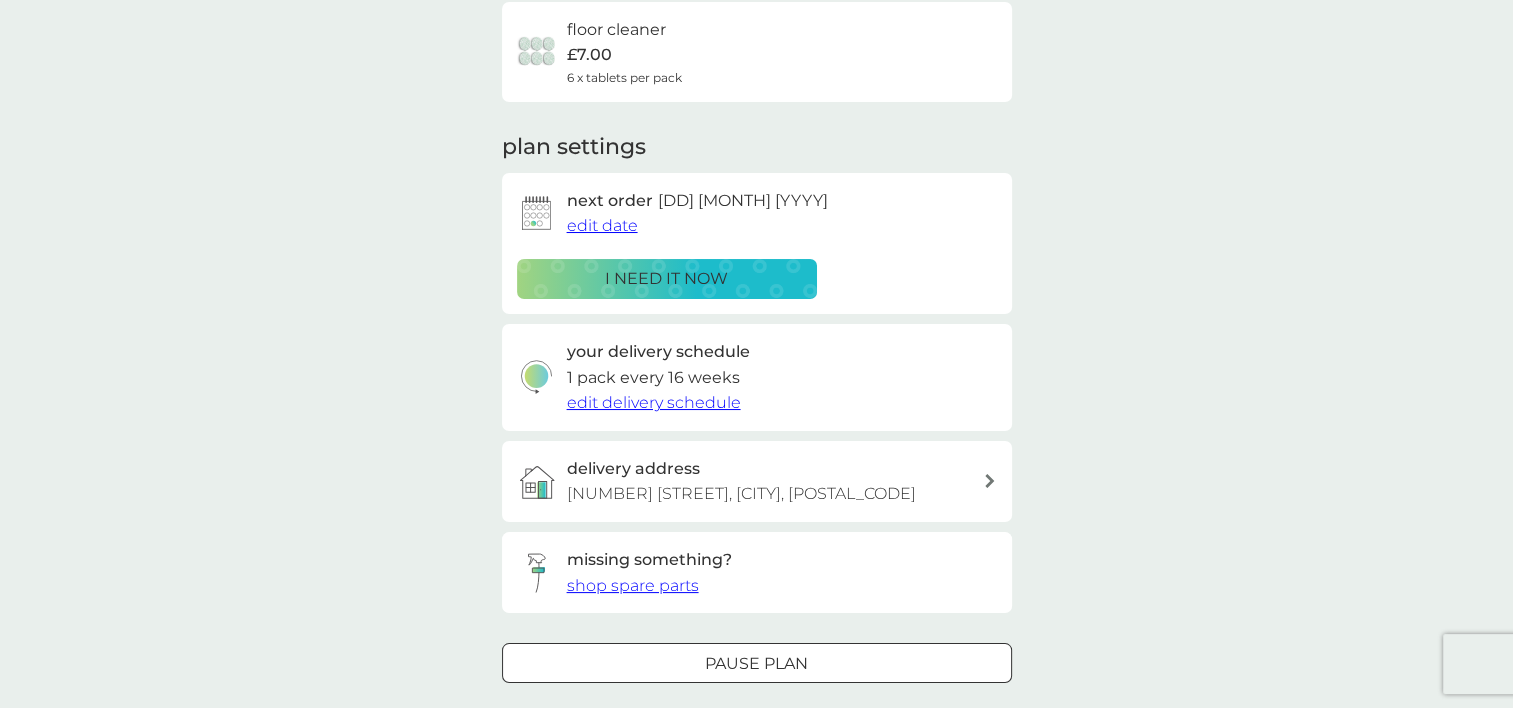 scroll, scrollTop: 200, scrollLeft: 0, axis: vertical 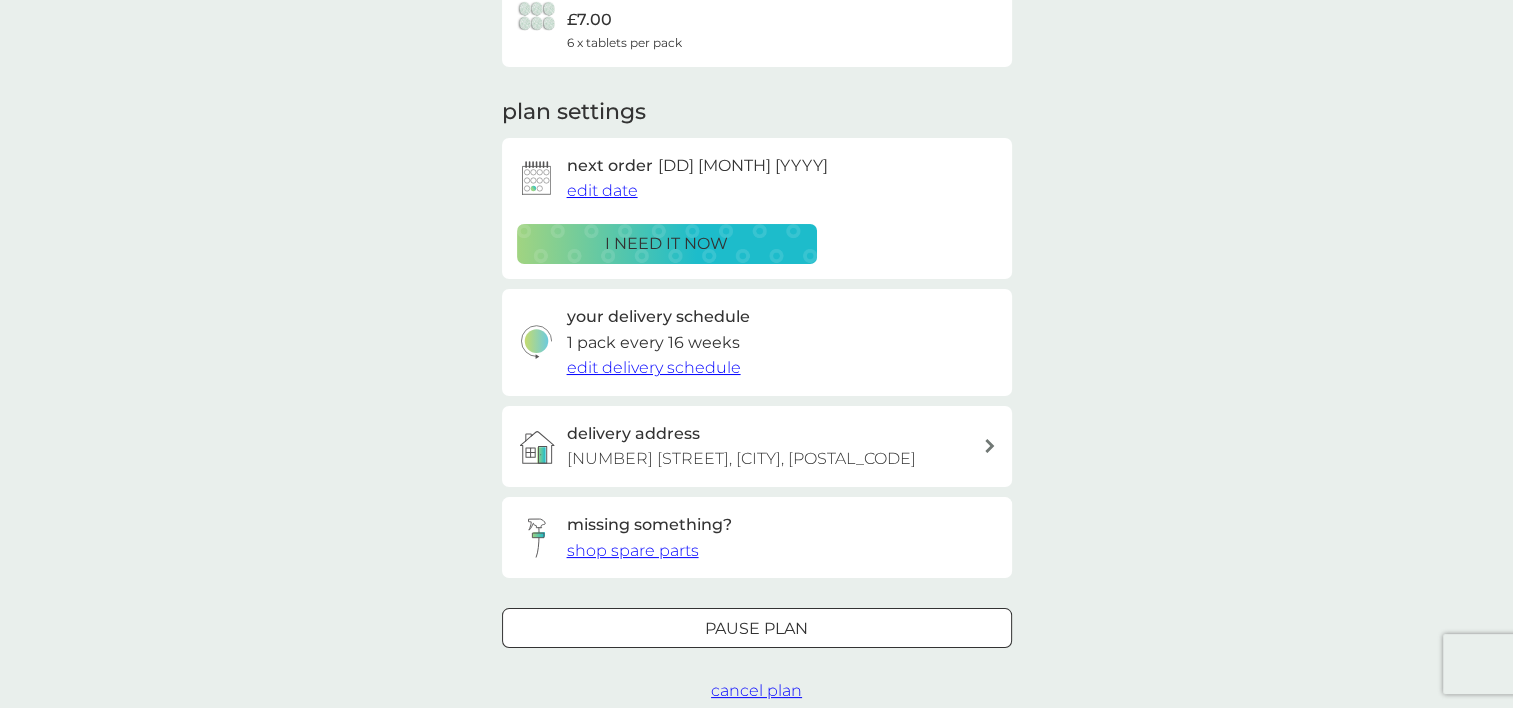 click on "edit delivery schedule" at bounding box center [654, 367] 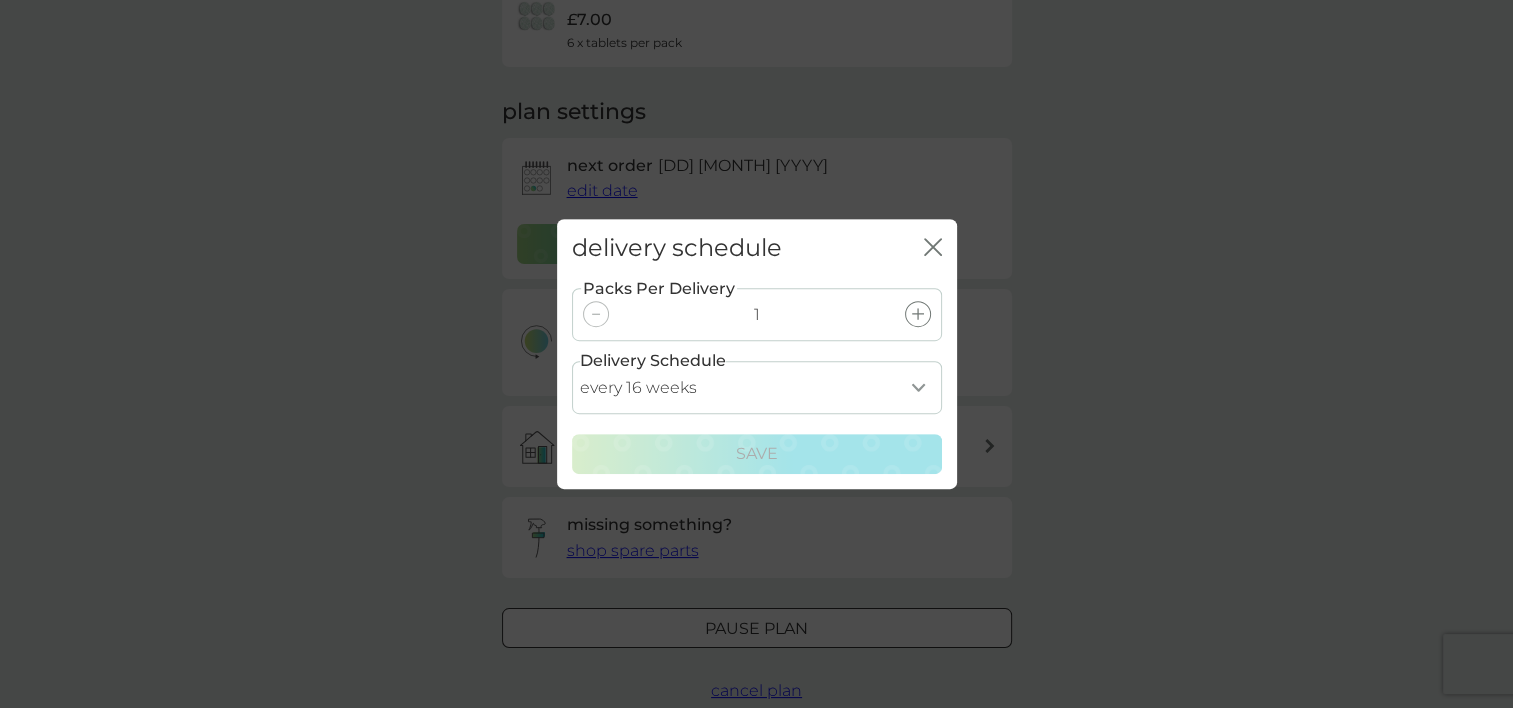 click on "close" 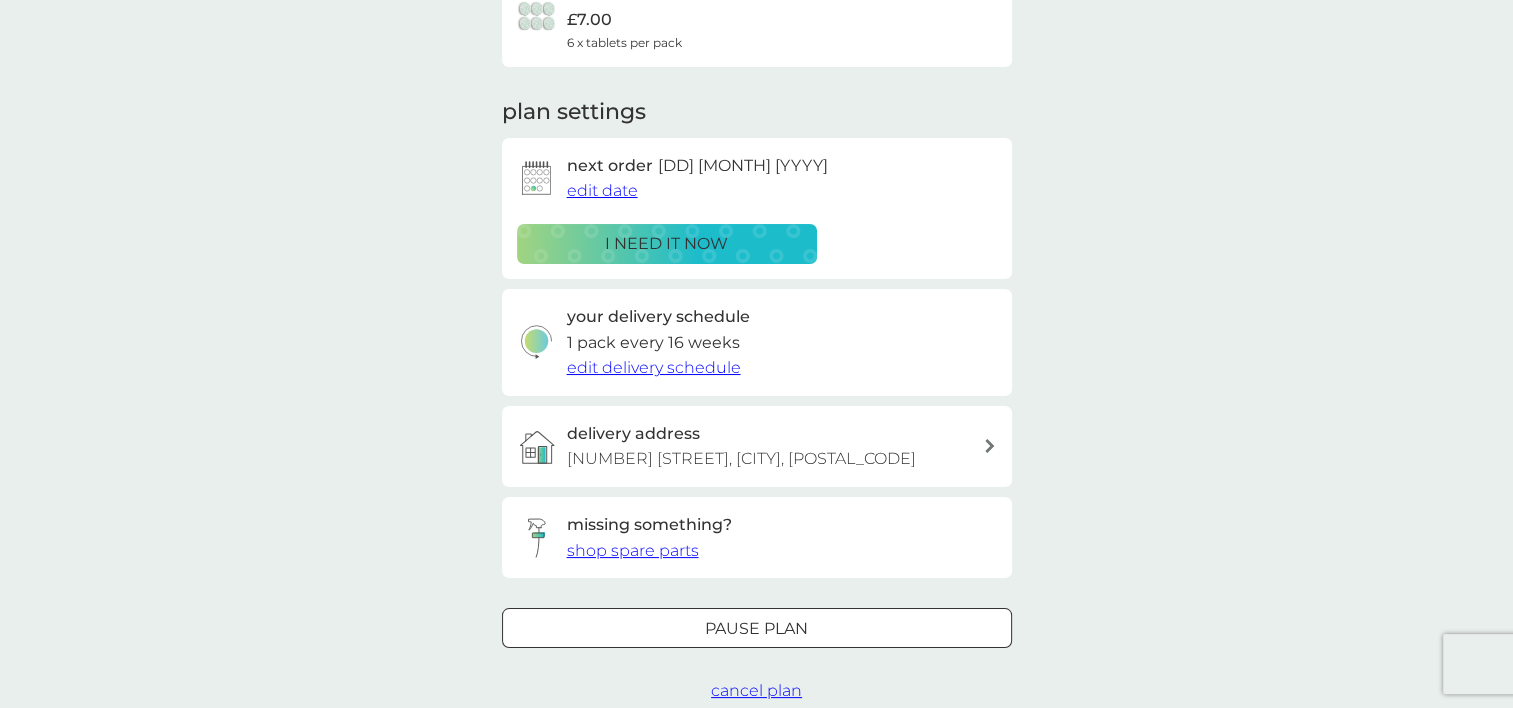 click on "edit date" at bounding box center (602, 190) 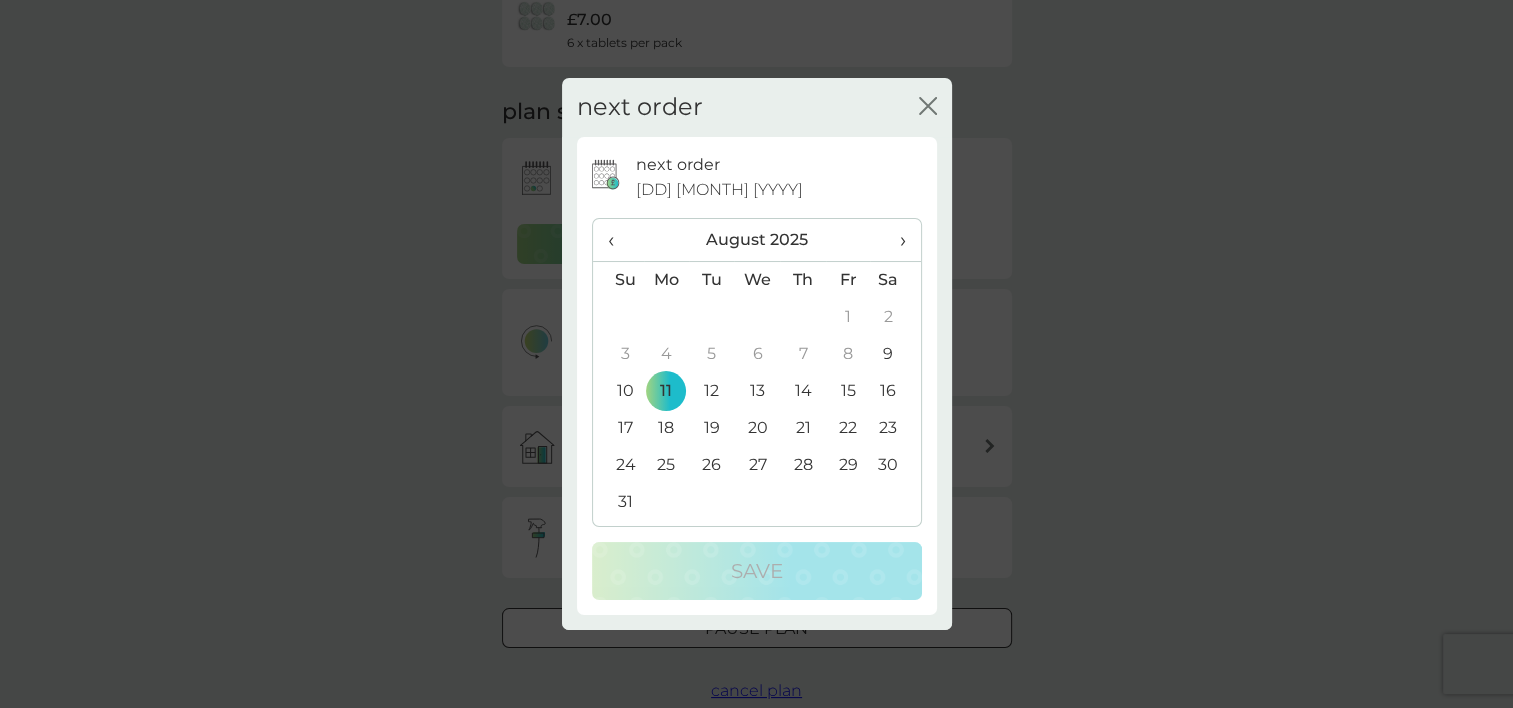 click on "›" at bounding box center (895, 240) 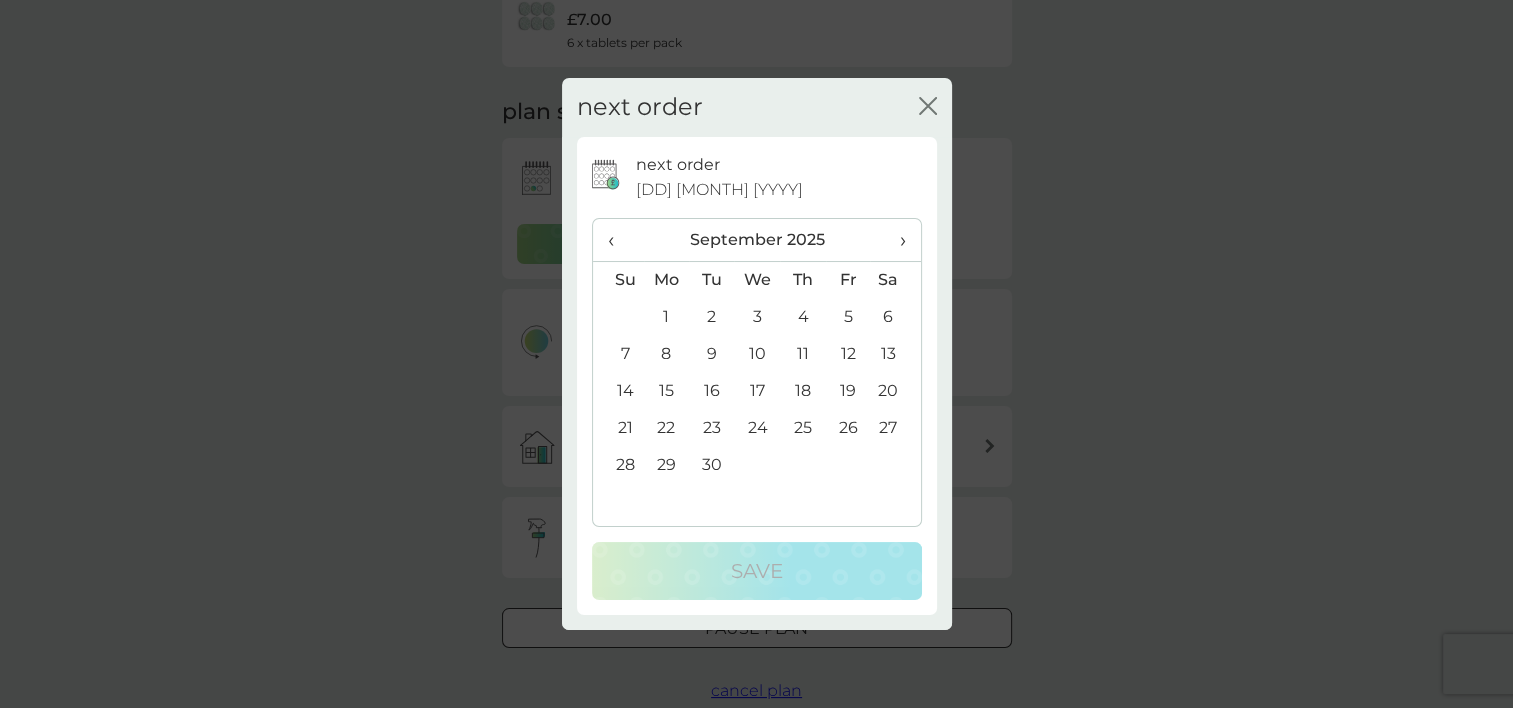 click on "11" at bounding box center [802, 354] 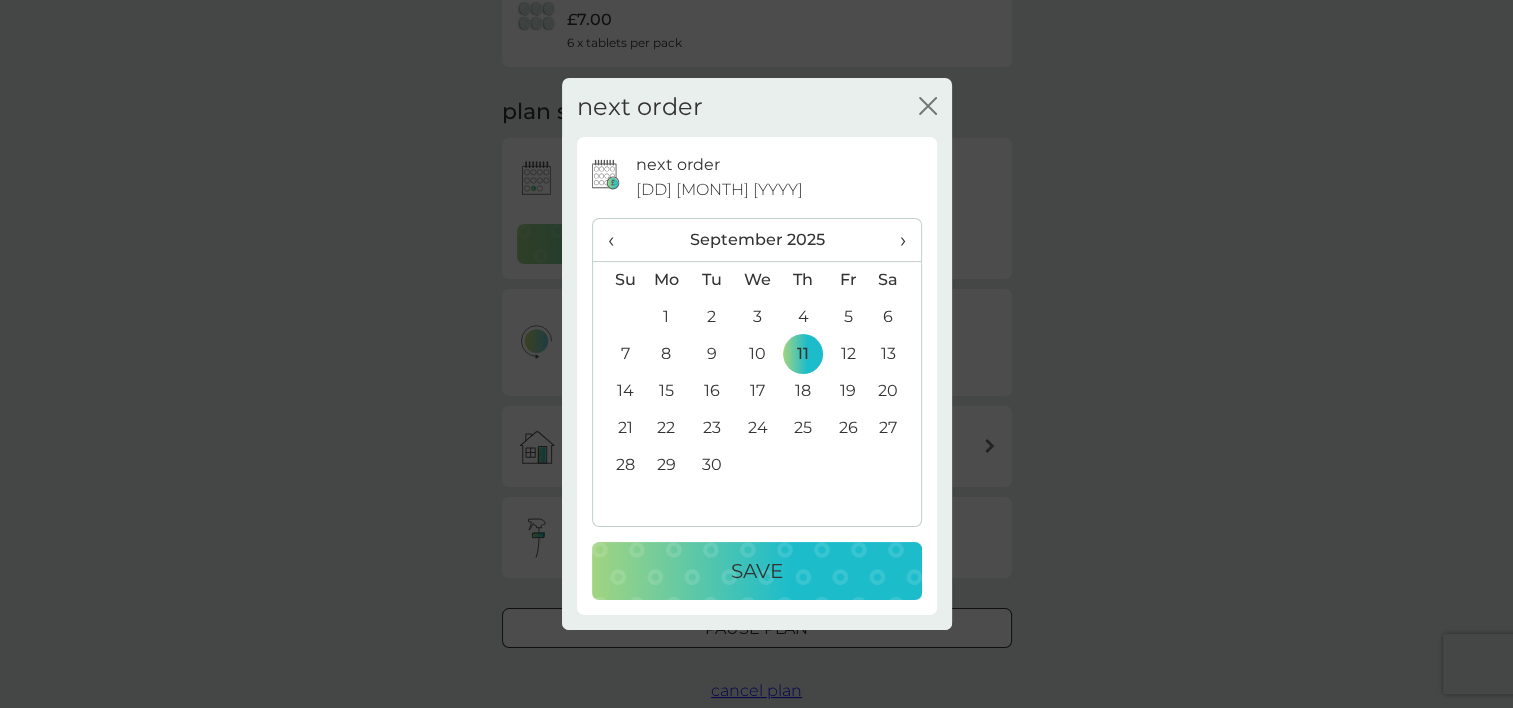 click on "Save" at bounding box center [757, 571] 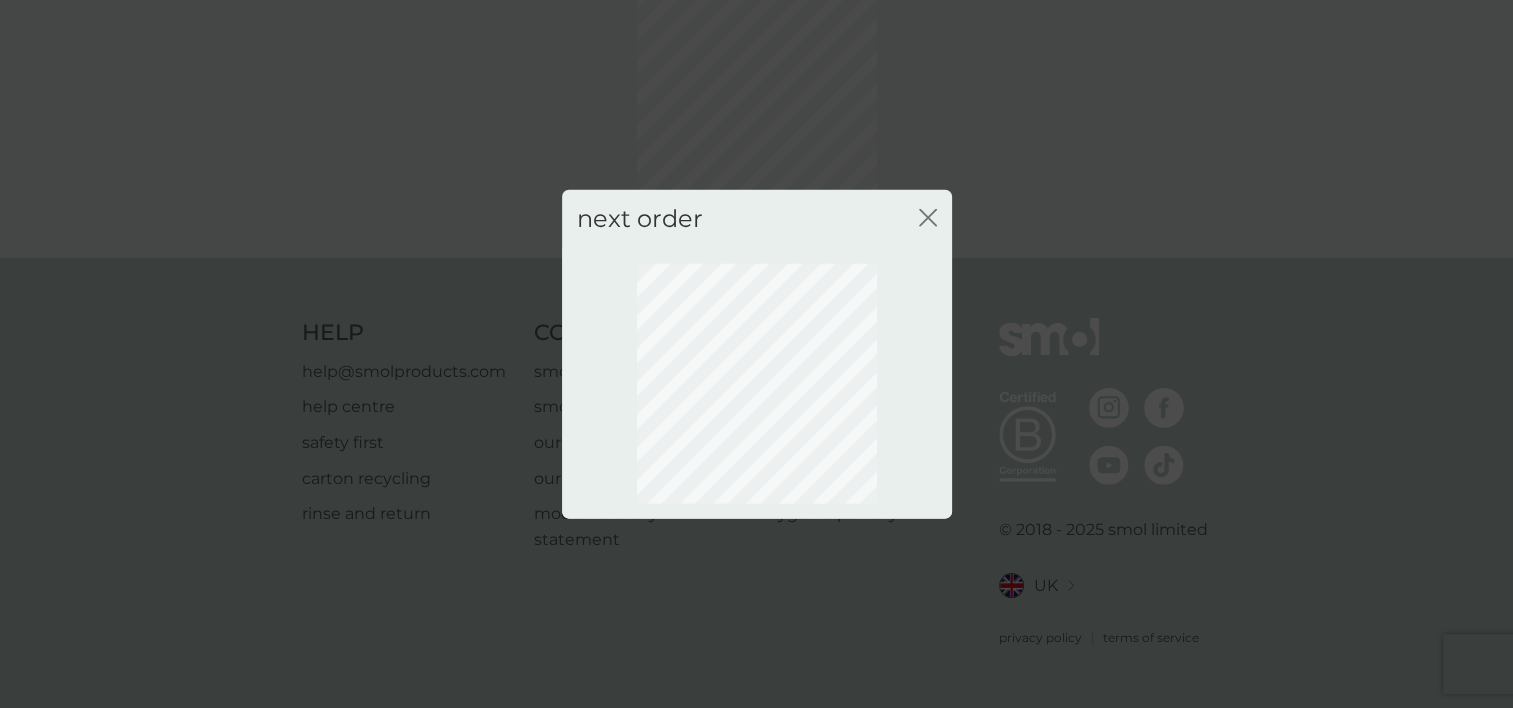 scroll, scrollTop: 130, scrollLeft: 0, axis: vertical 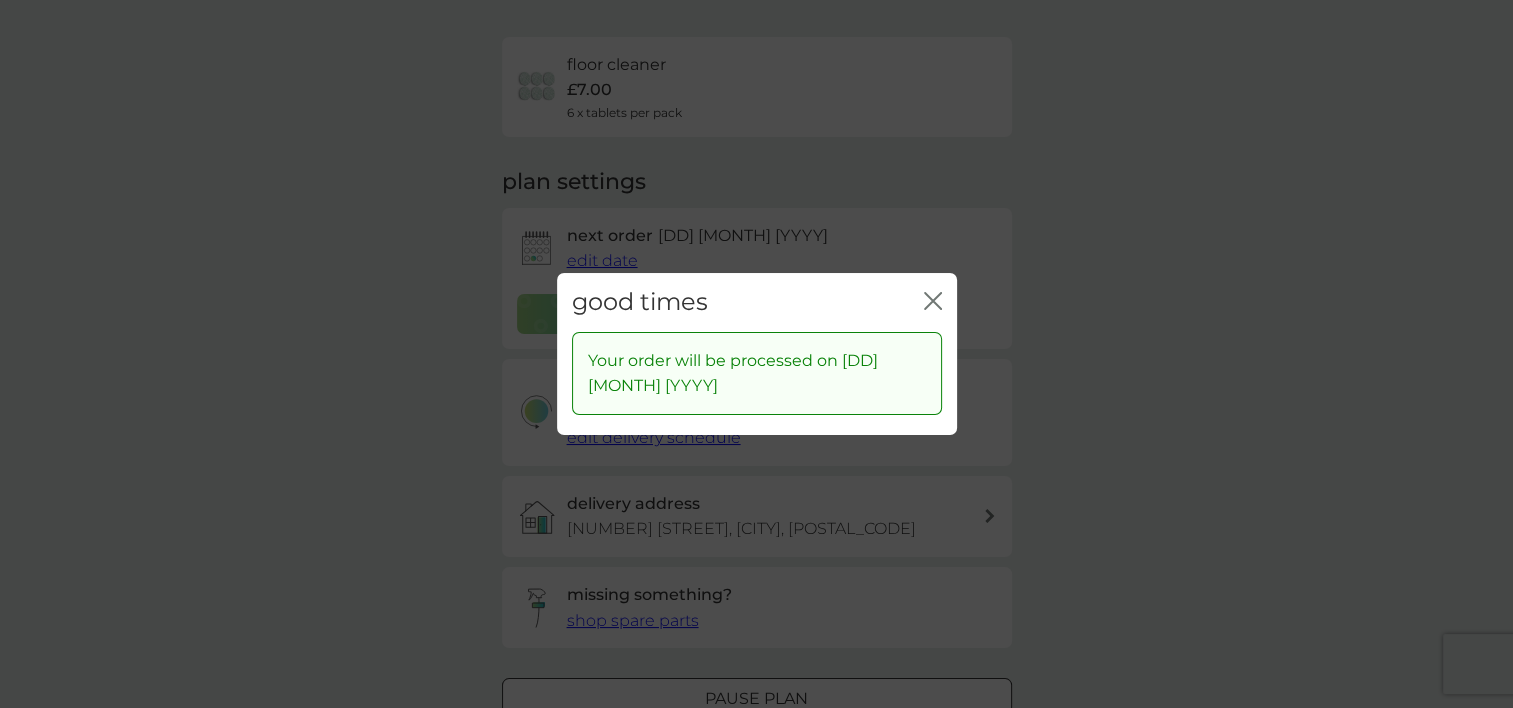 click on "close" 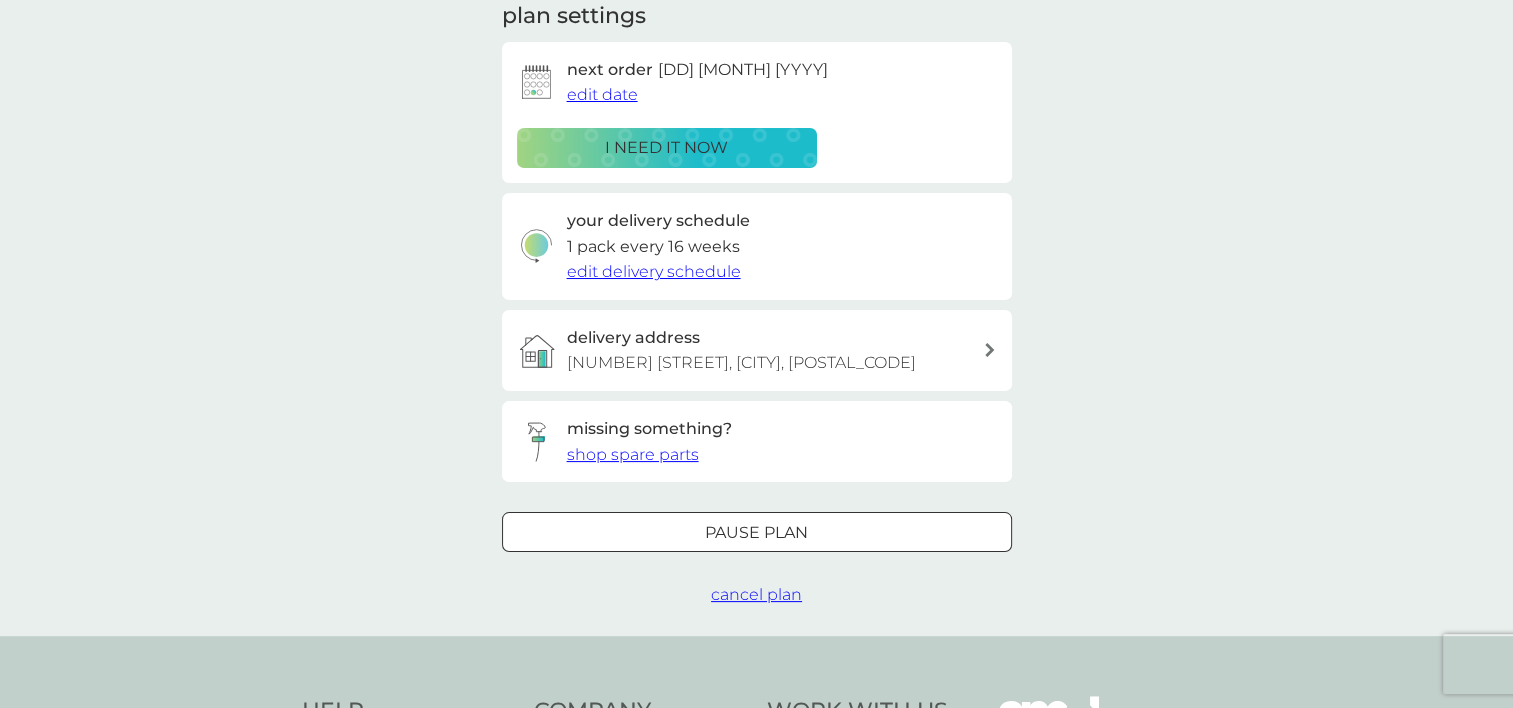 scroll, scrollTop: 330, scrollLeft: 0, axis: vertical 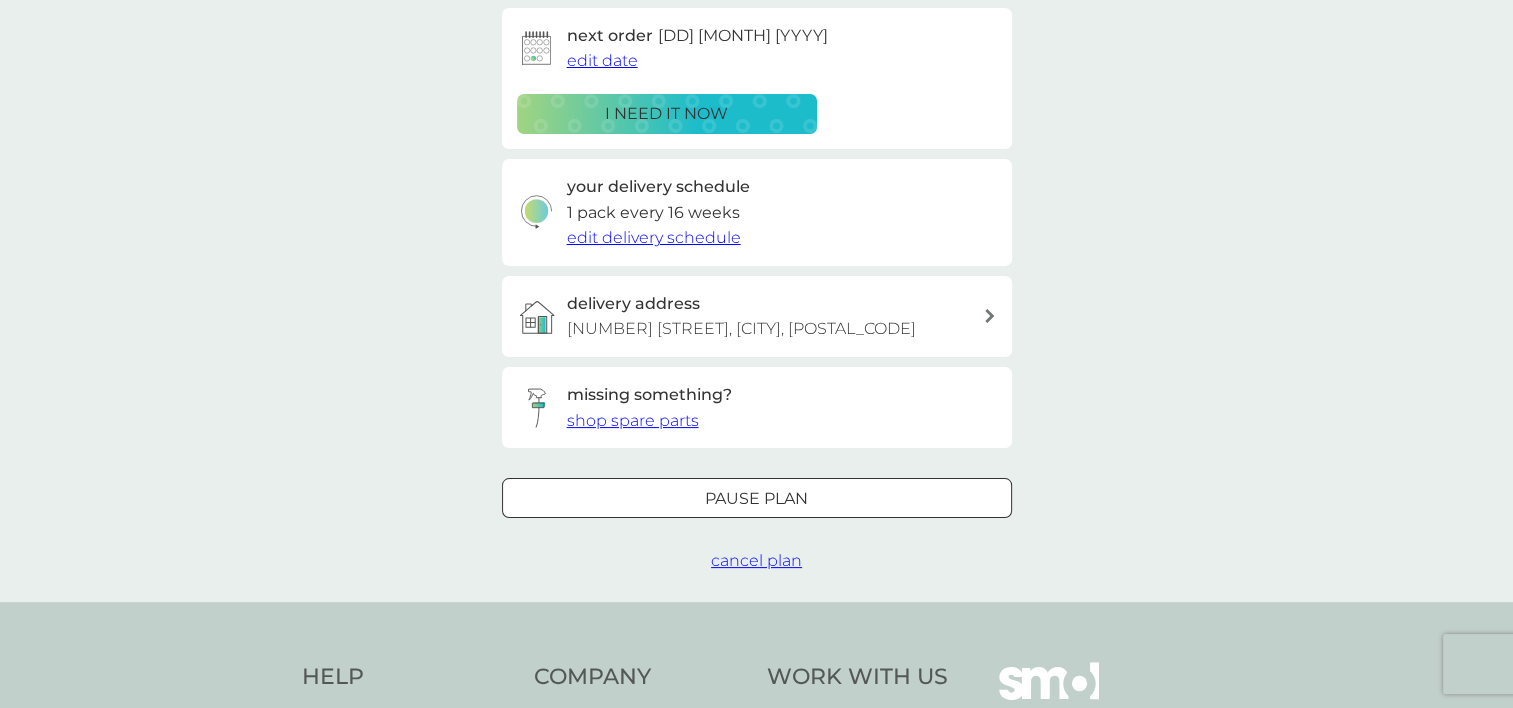 click on "shop spare parts" at bounding box center (633, 420) 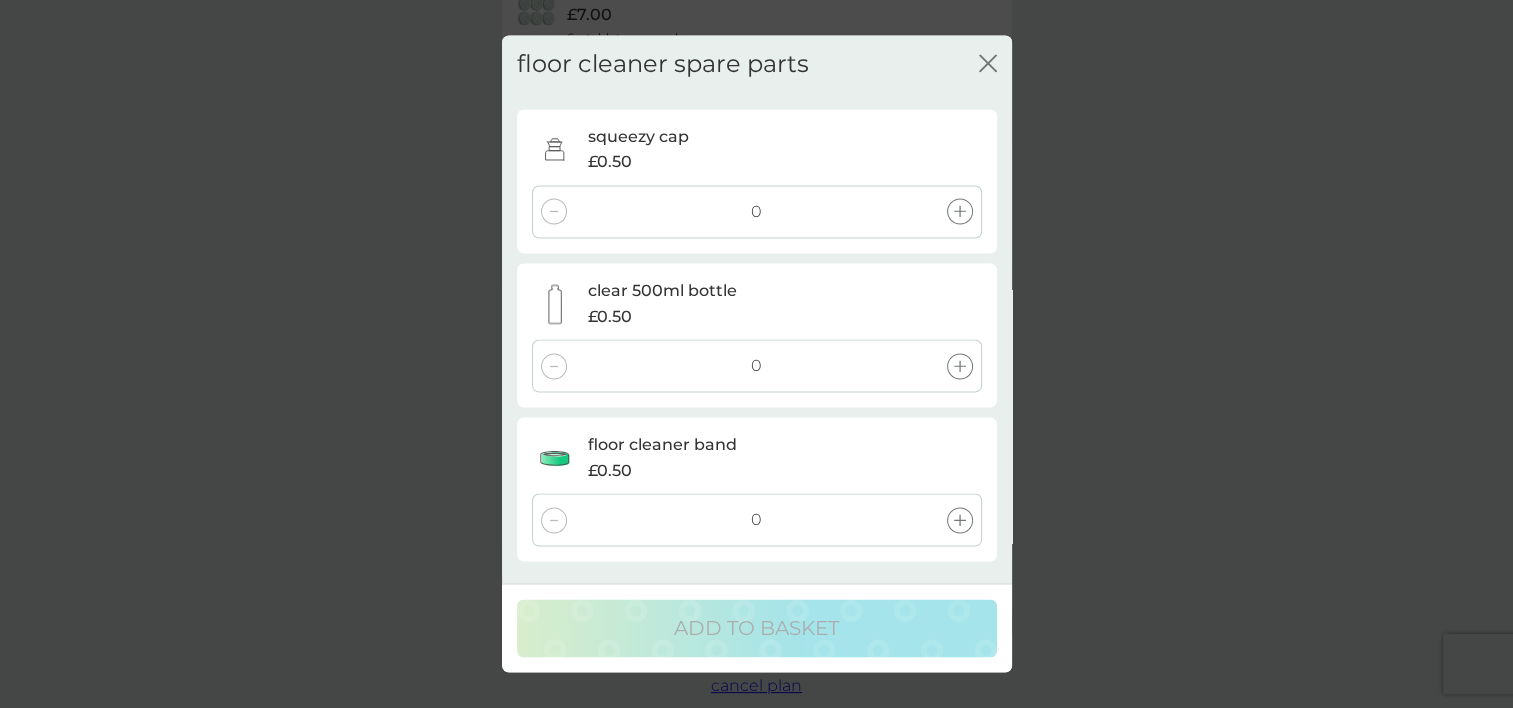 scroll, scrollTop: 300, scrollLeft: 0, axis: vertical 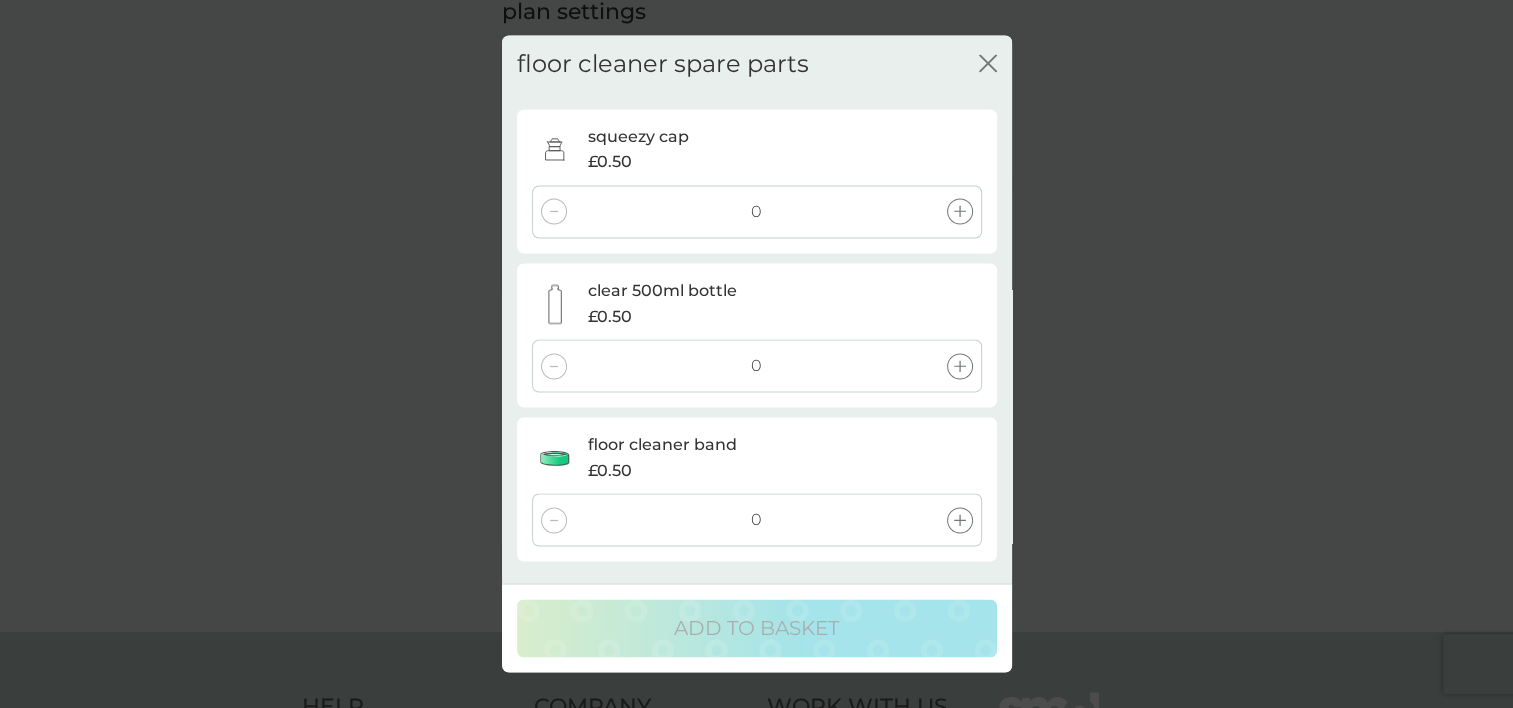 click on "close" 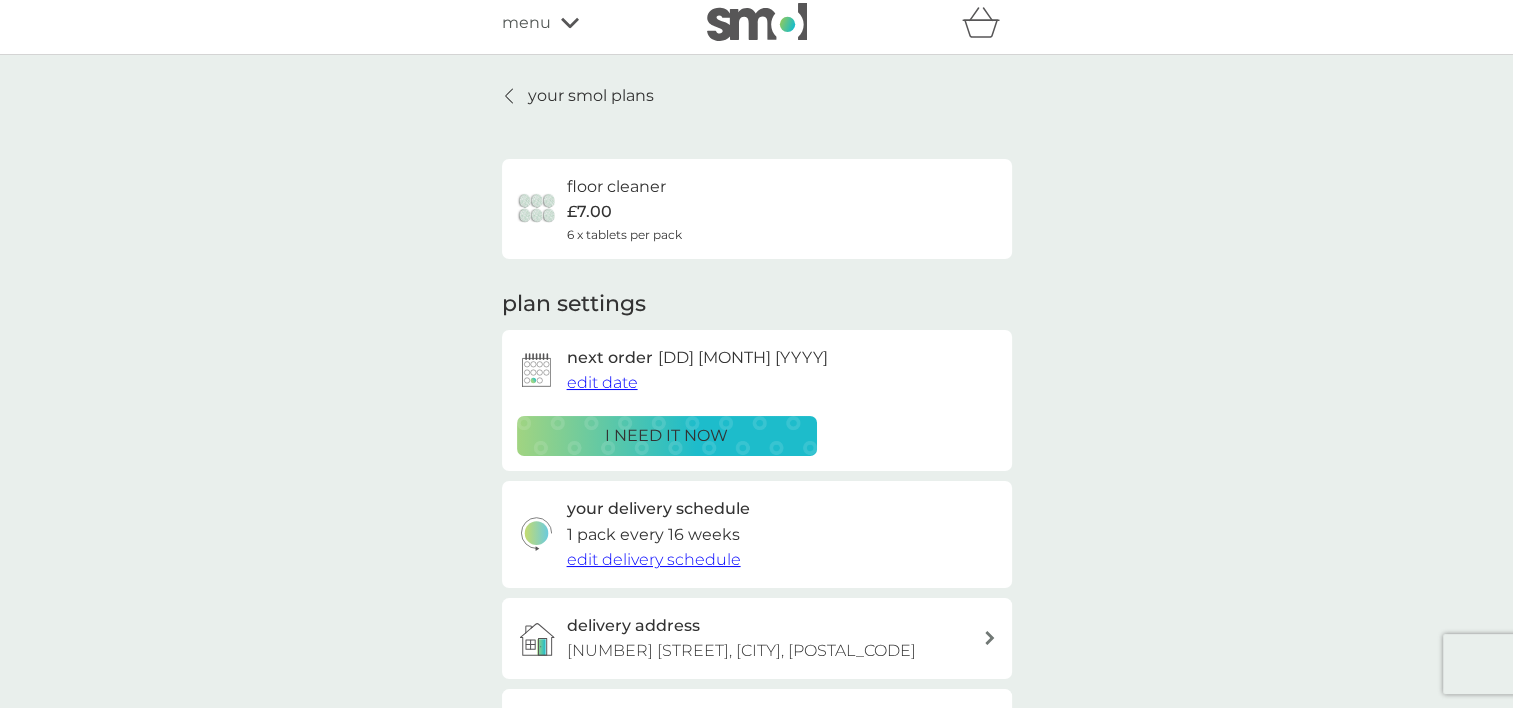 scroll, scrollTop: 0, scrollLeft: 0, axis: both 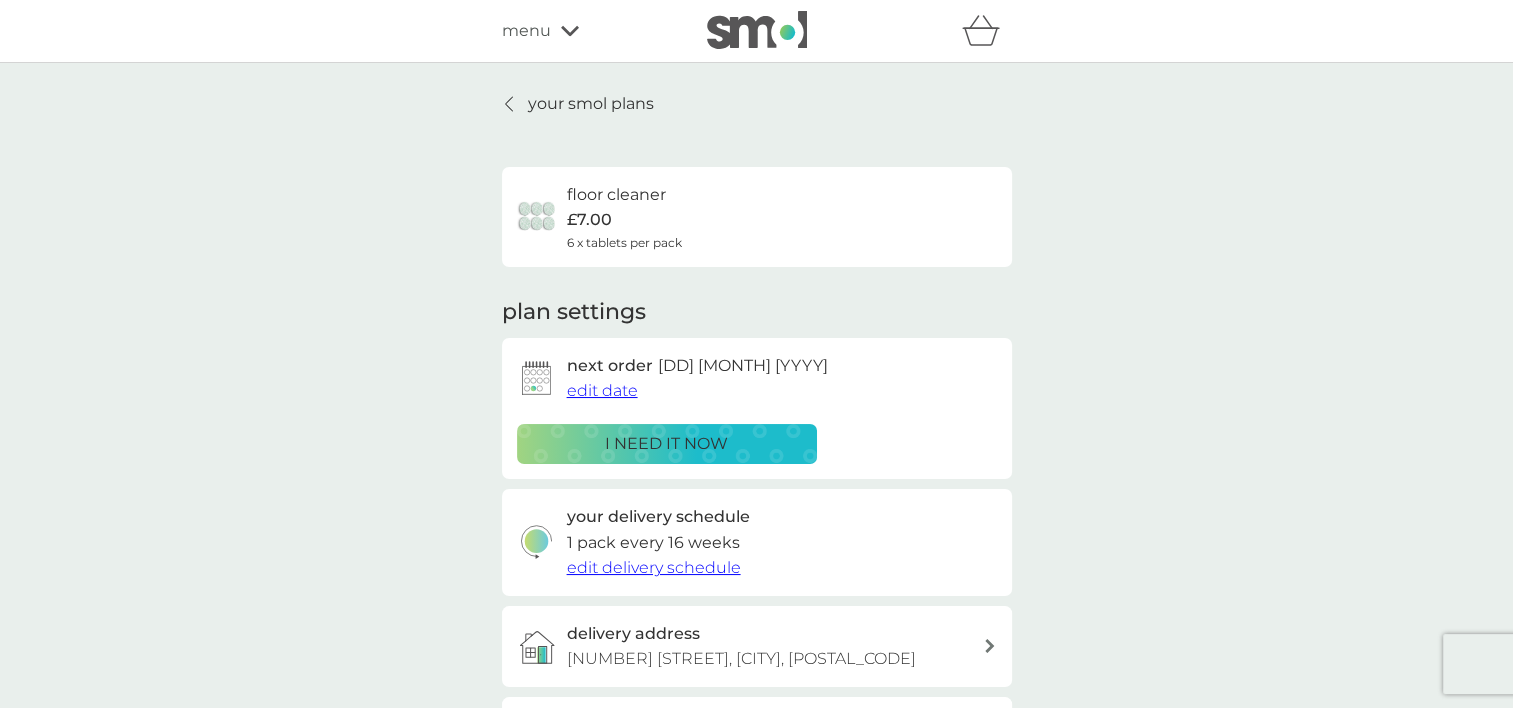 click on "your smol plans" at bounding box center (591, 104) 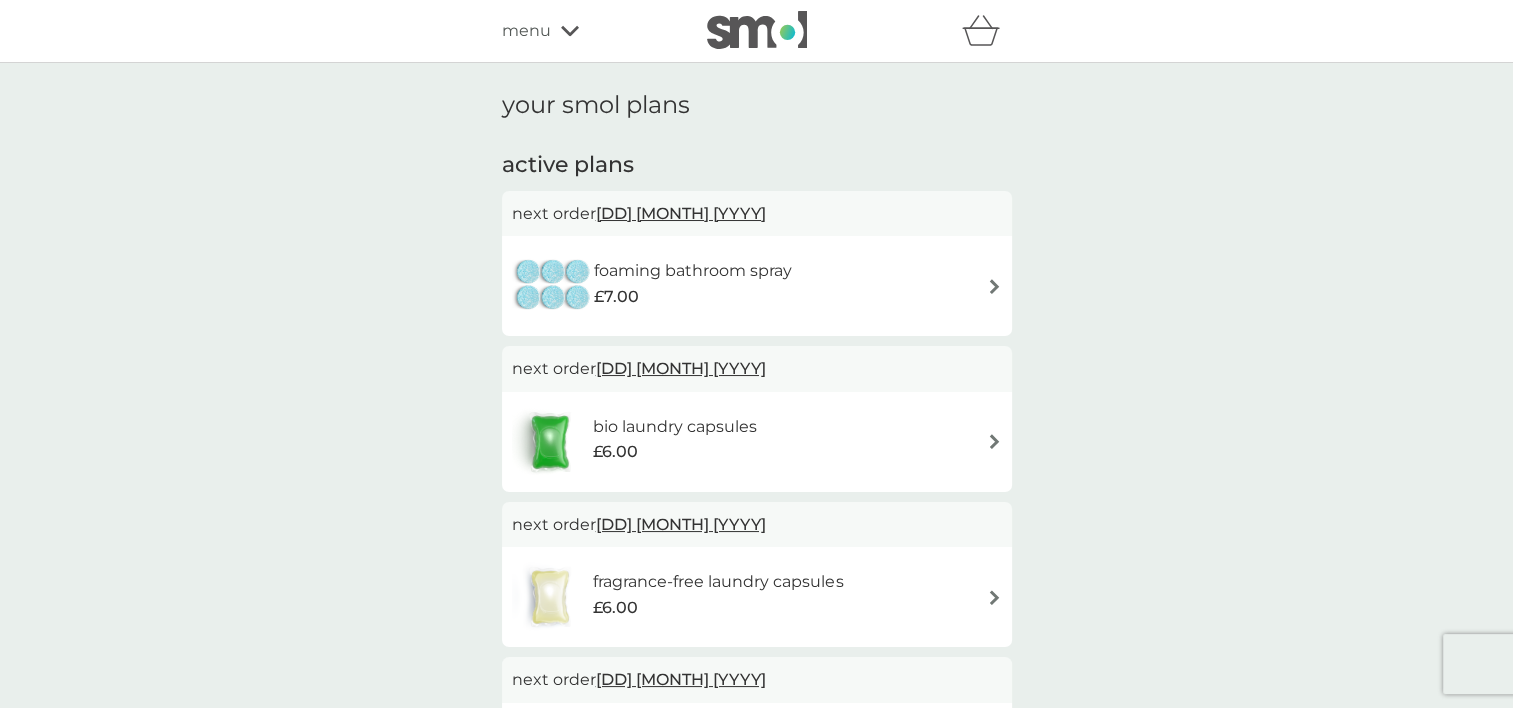 click at bounding box center (994, 441) 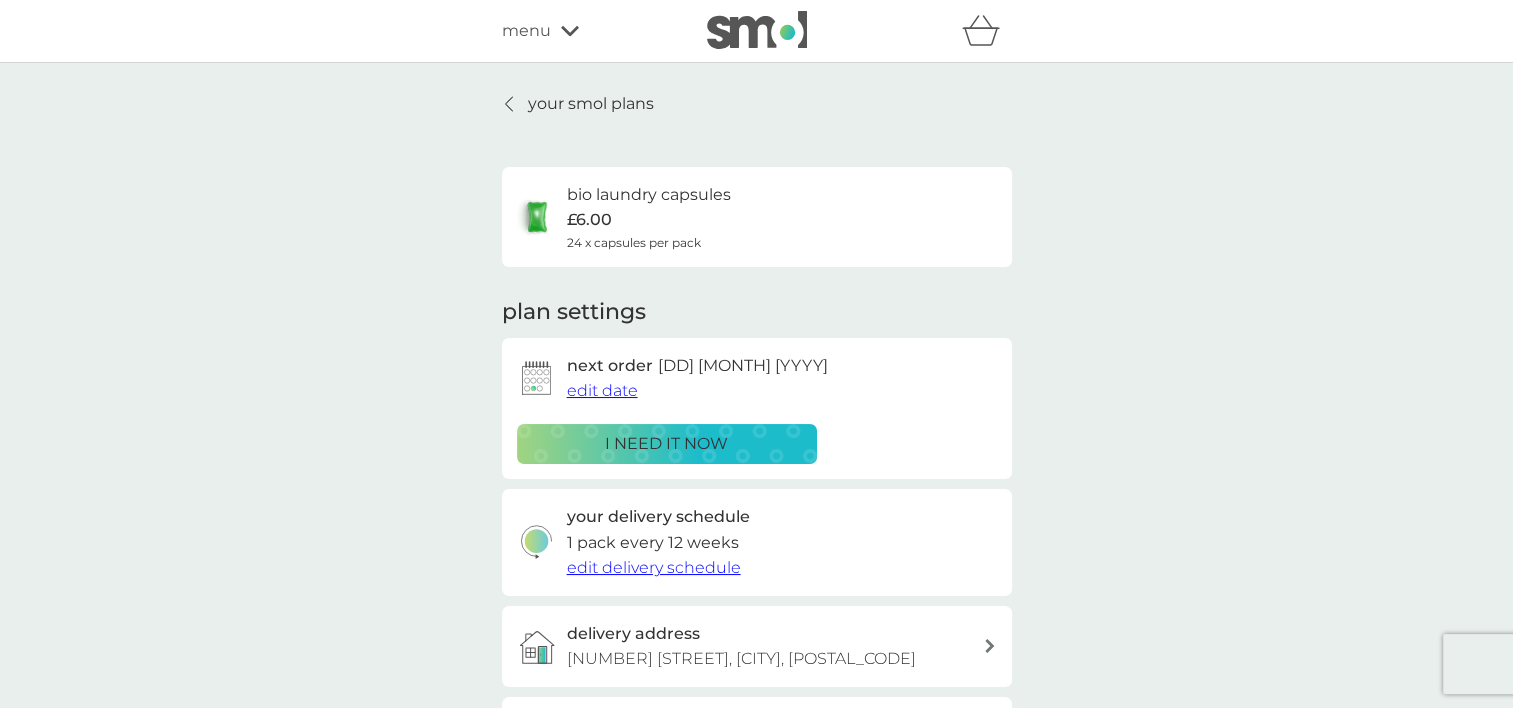 click on "edit date" at bounding box center (602, 390) 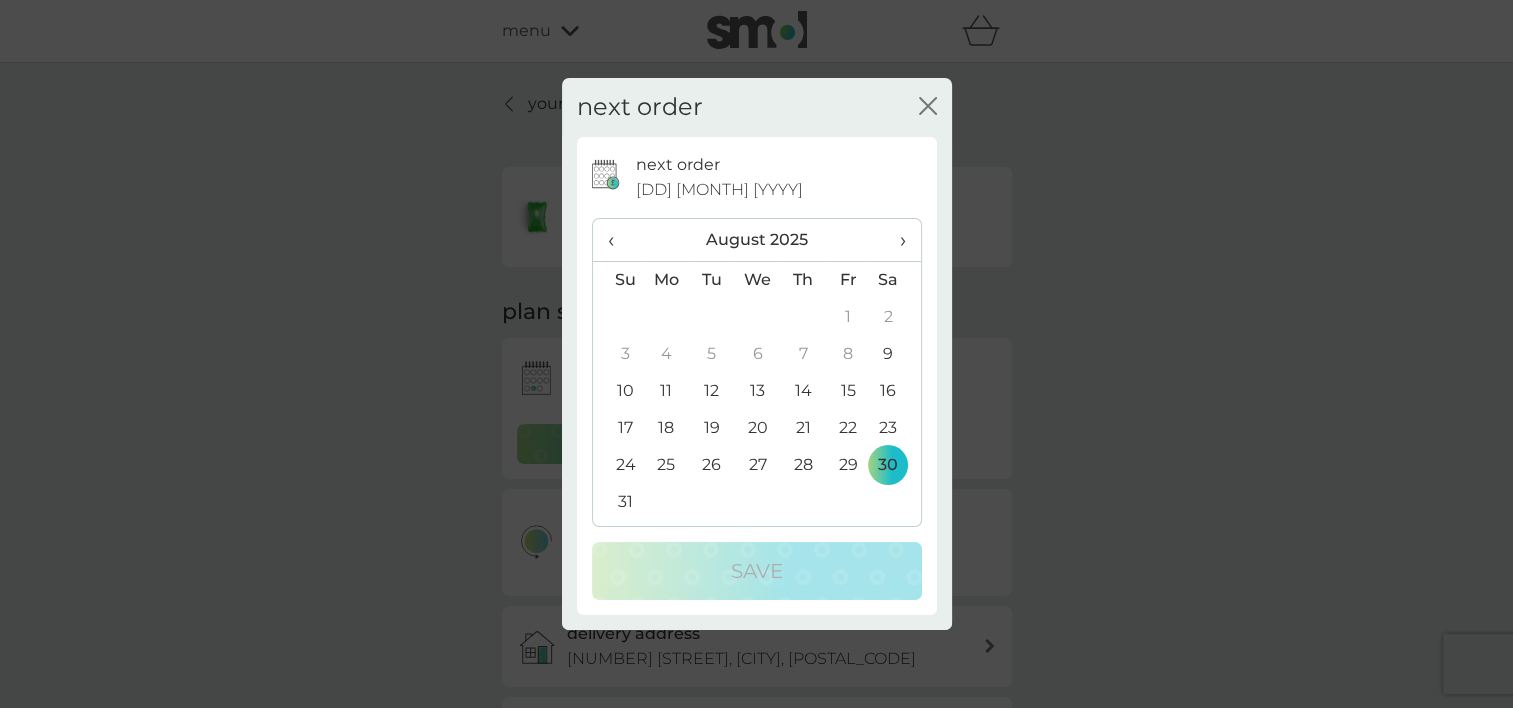 click on "›" at bounding box center (895, 240) 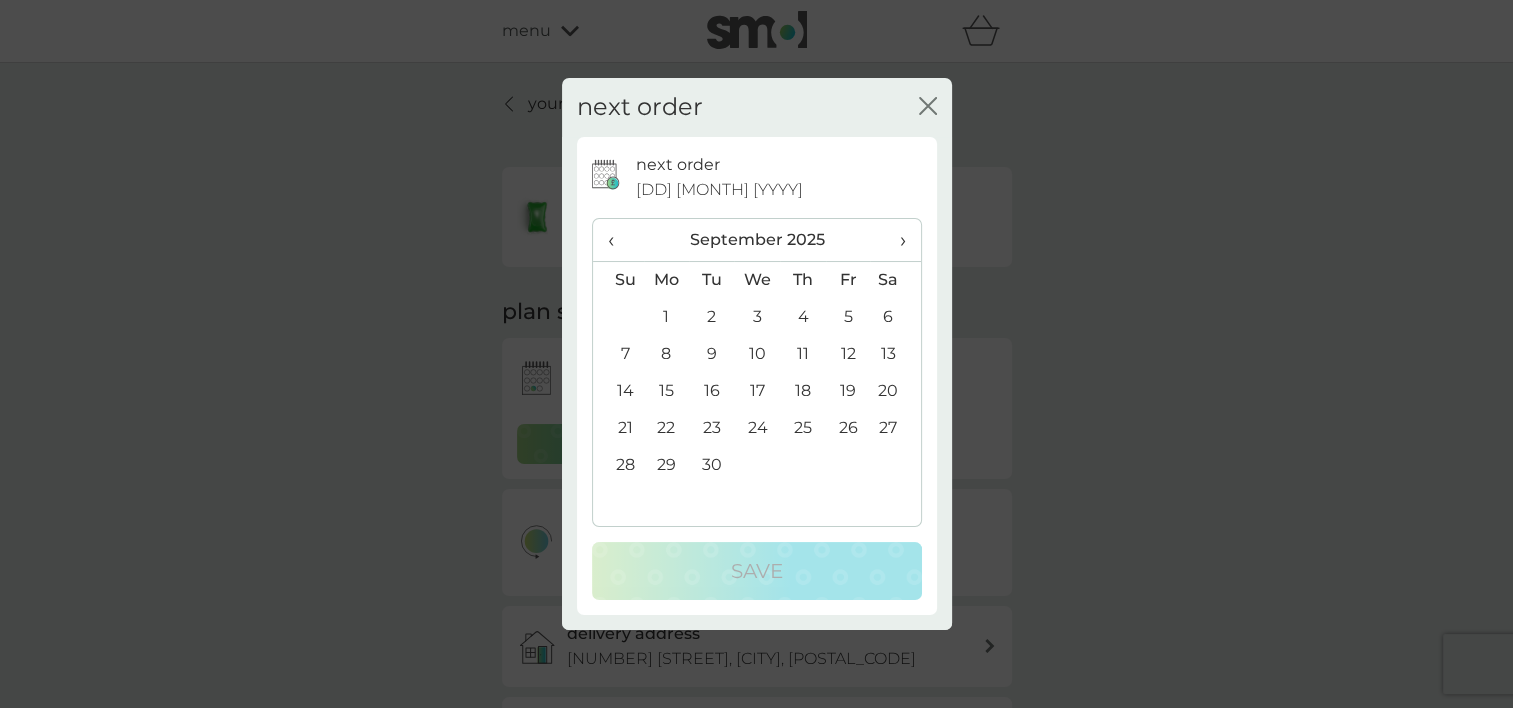 click on "›" at bounding box center [895, 240] 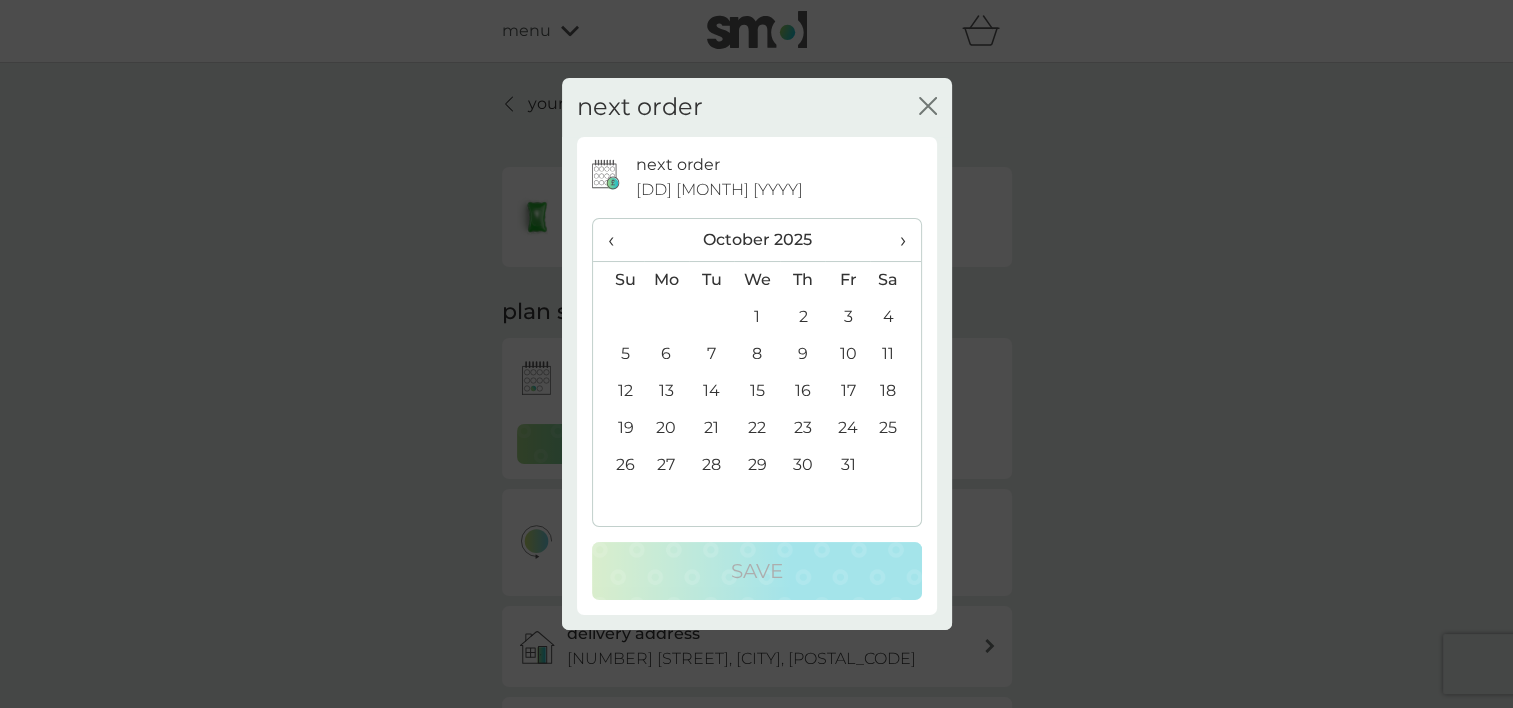 click on "26" at bounding box center (618, 465) 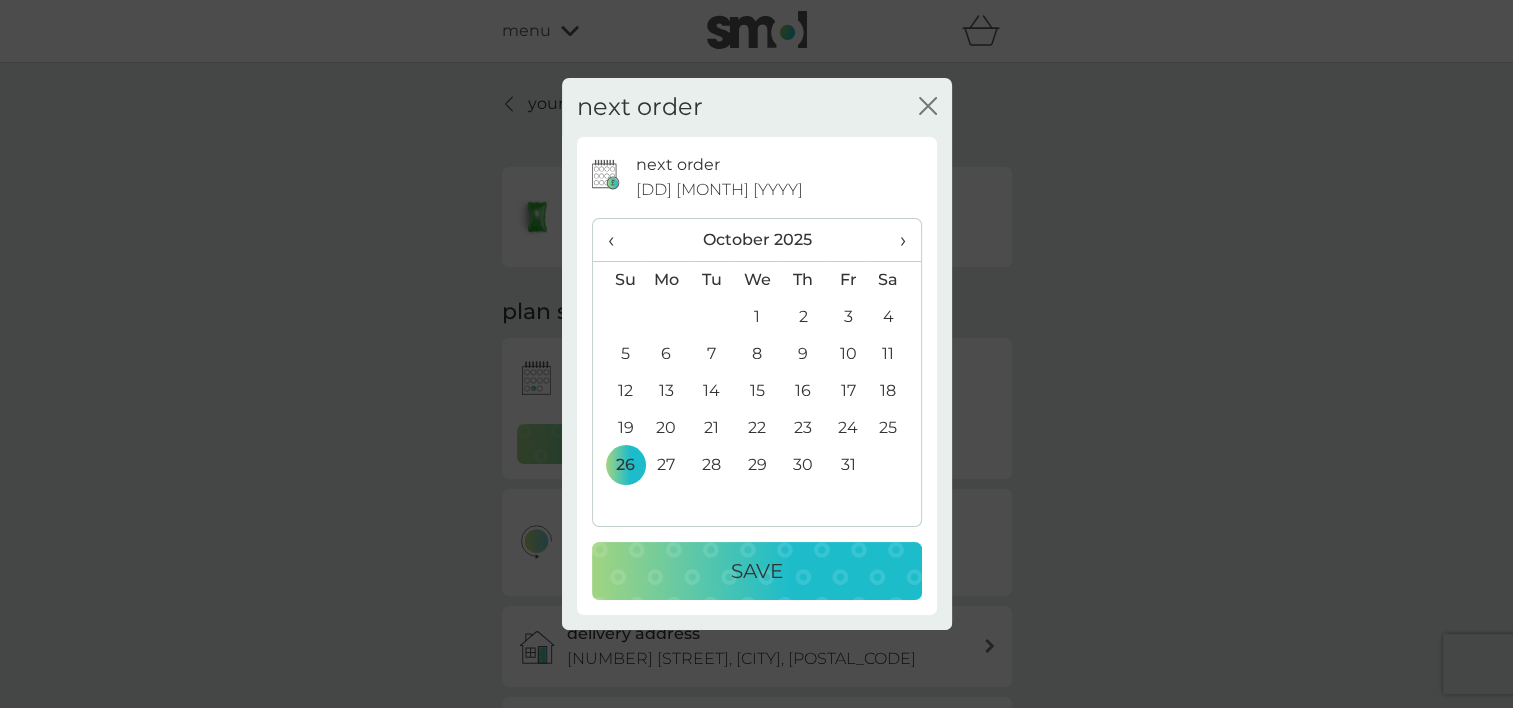 click on "Save" at bounding box center (757, 571) 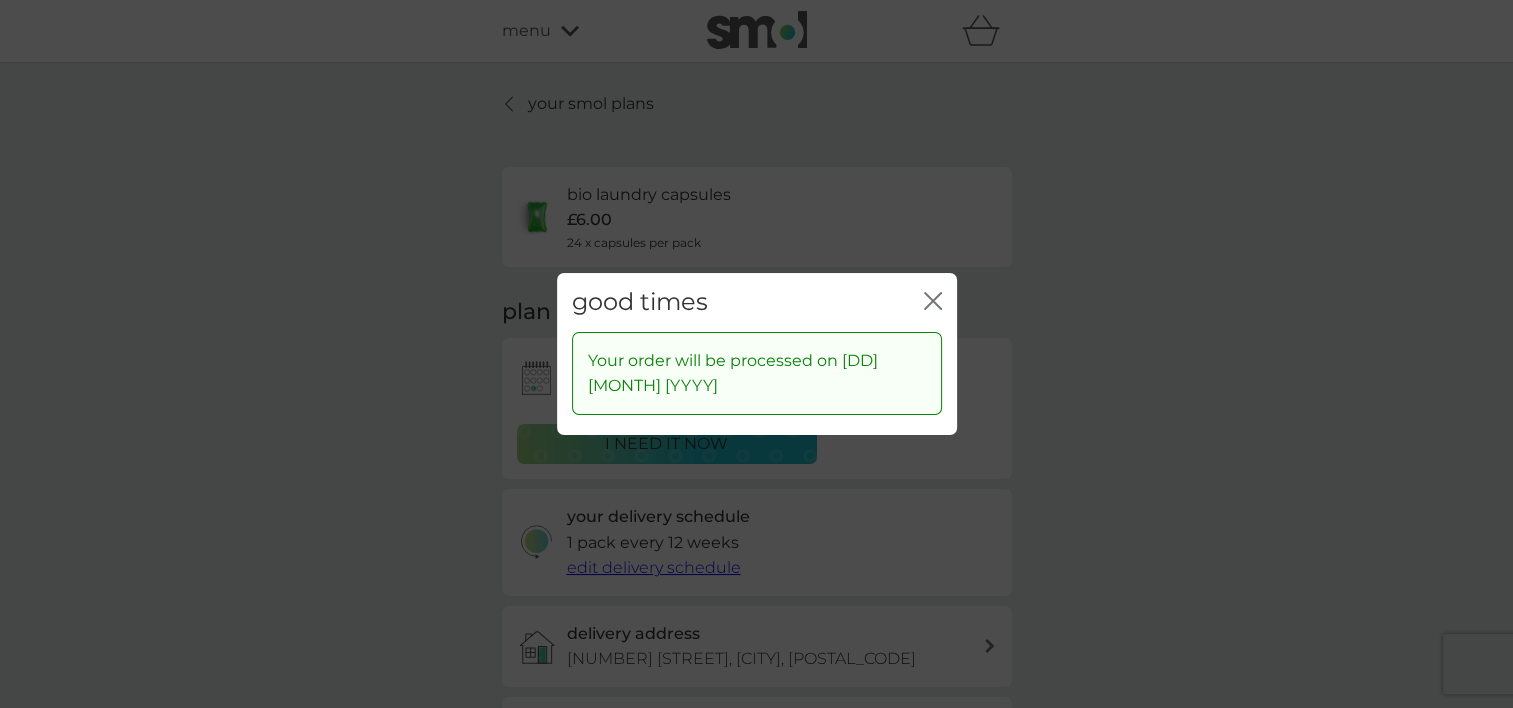 click on "close" 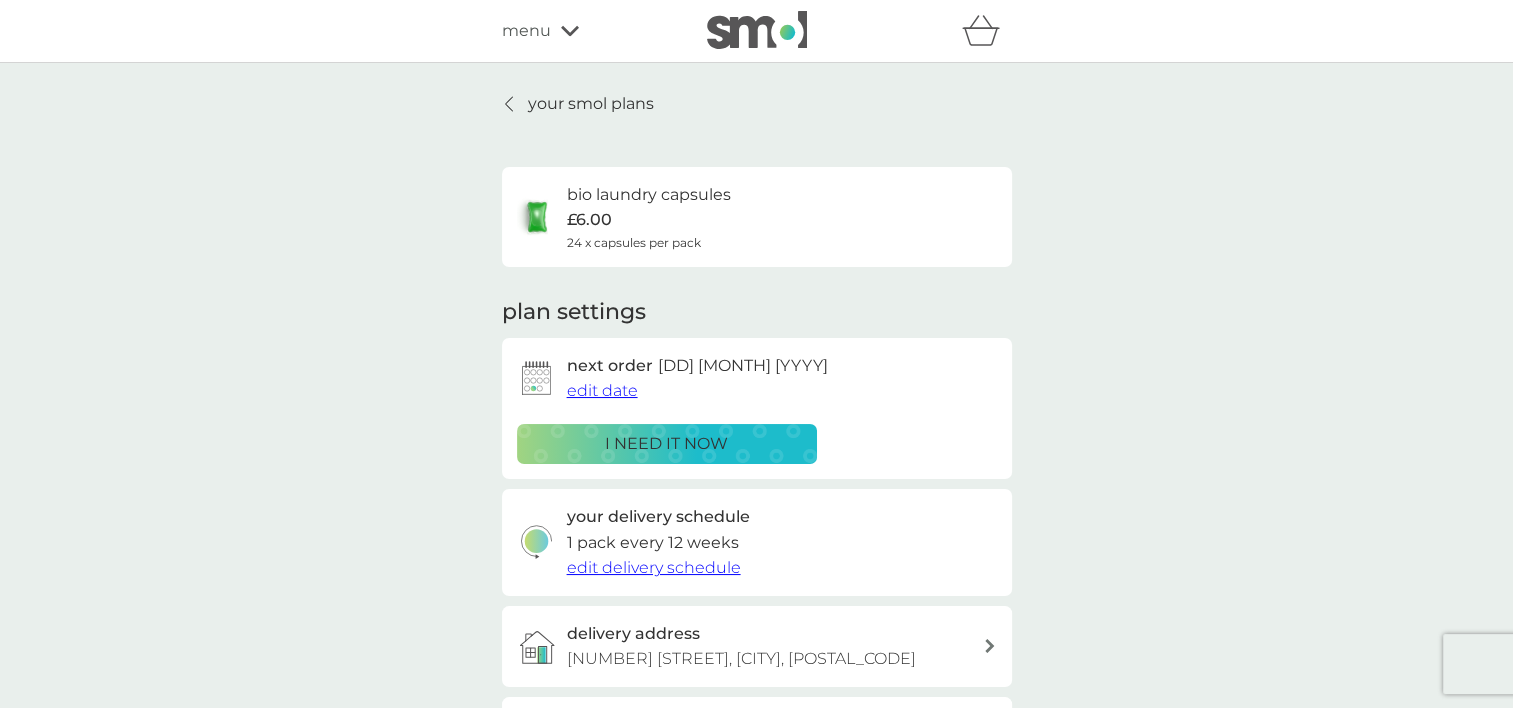 click 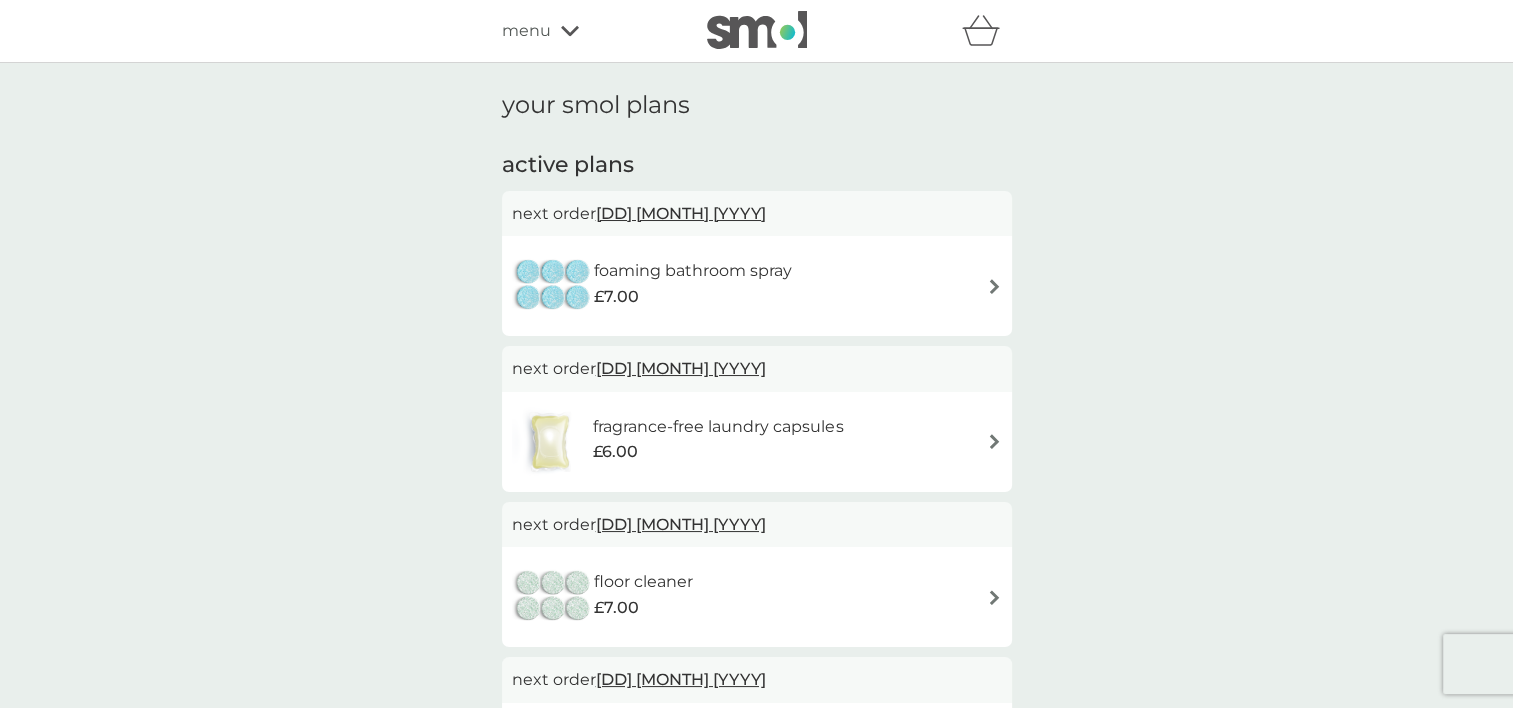 click at bounding box center (994, 441) 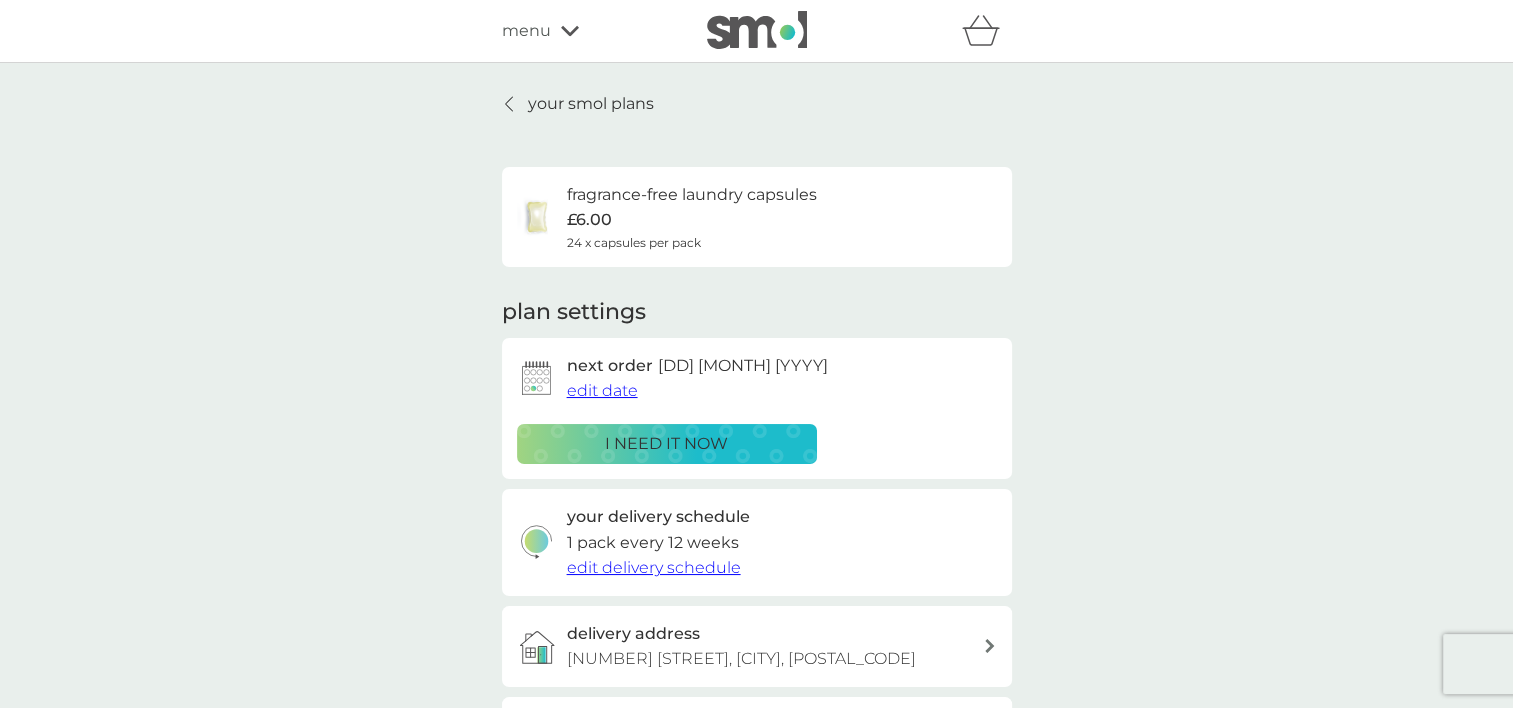 click on "edit date" at bounding box center (602, 390) 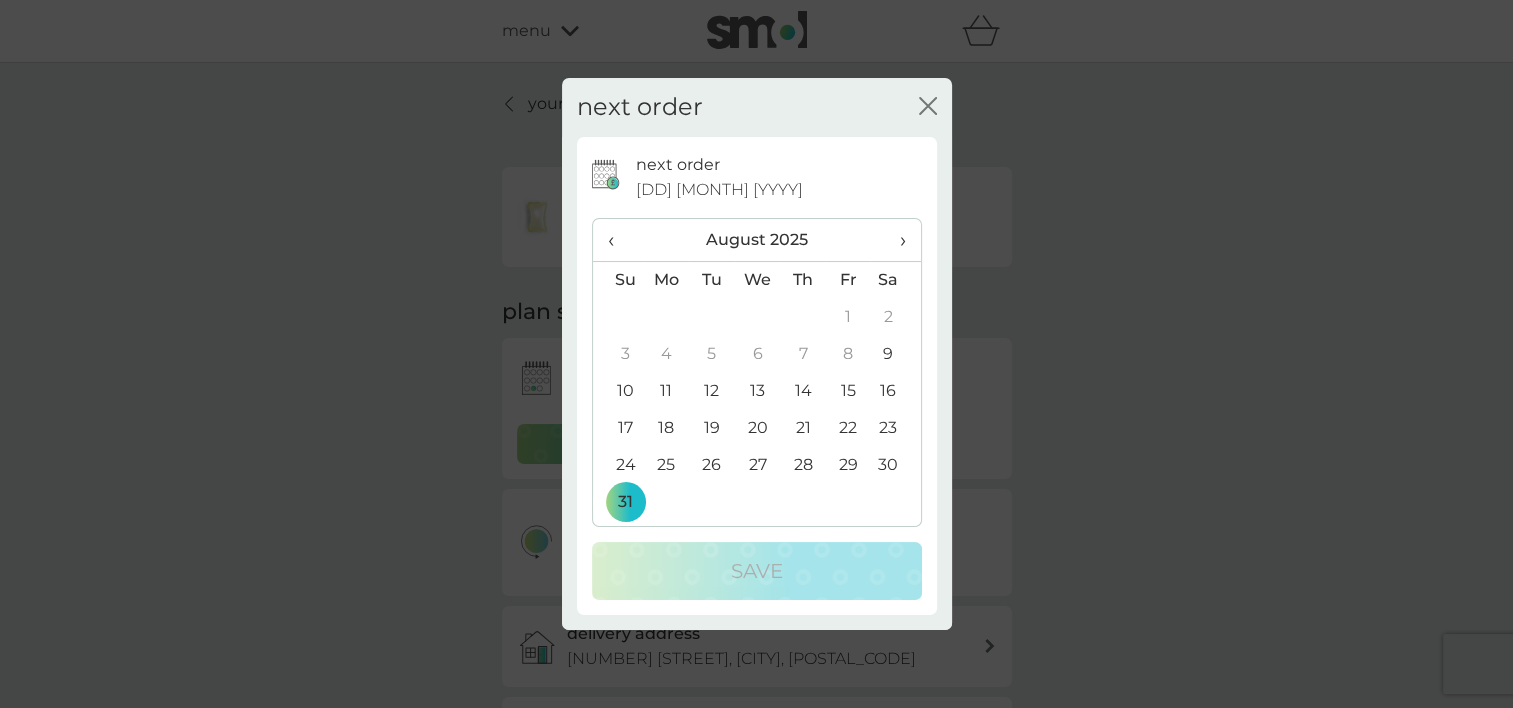 click on "›" at bounding box center [895, 240] 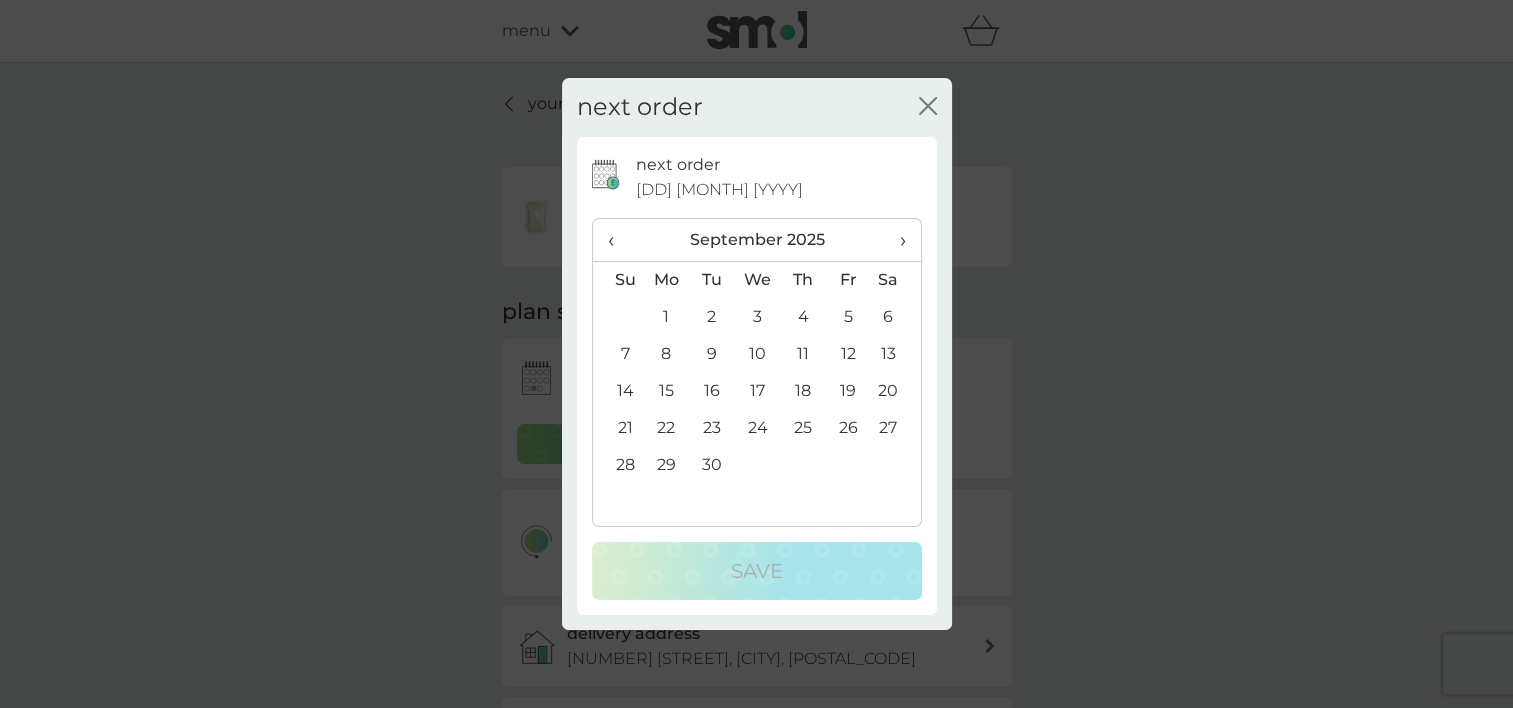 click on "›" at bounding box center (895, 240) 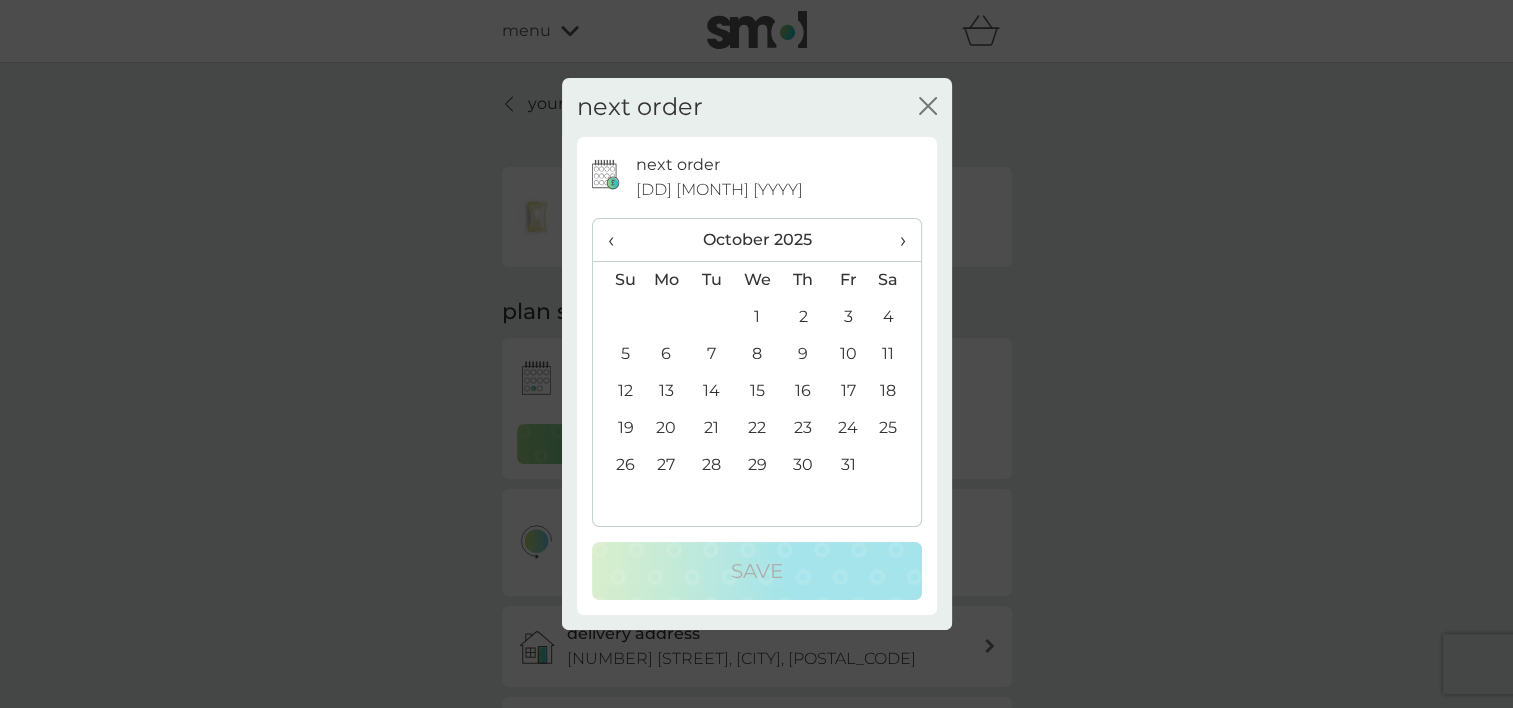 click on "31" at bounding box center [847, 465] 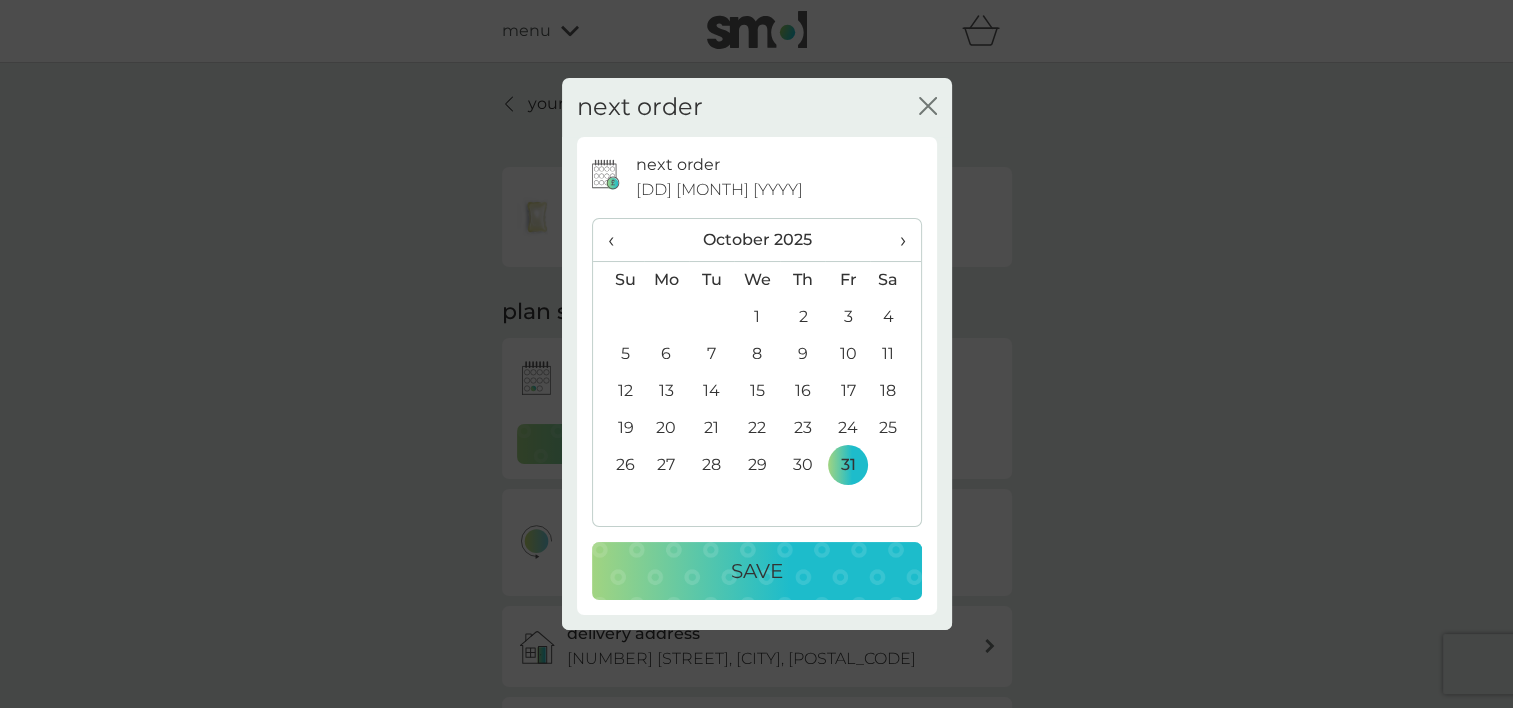 click on "Save" at bounding box center (757, 571) 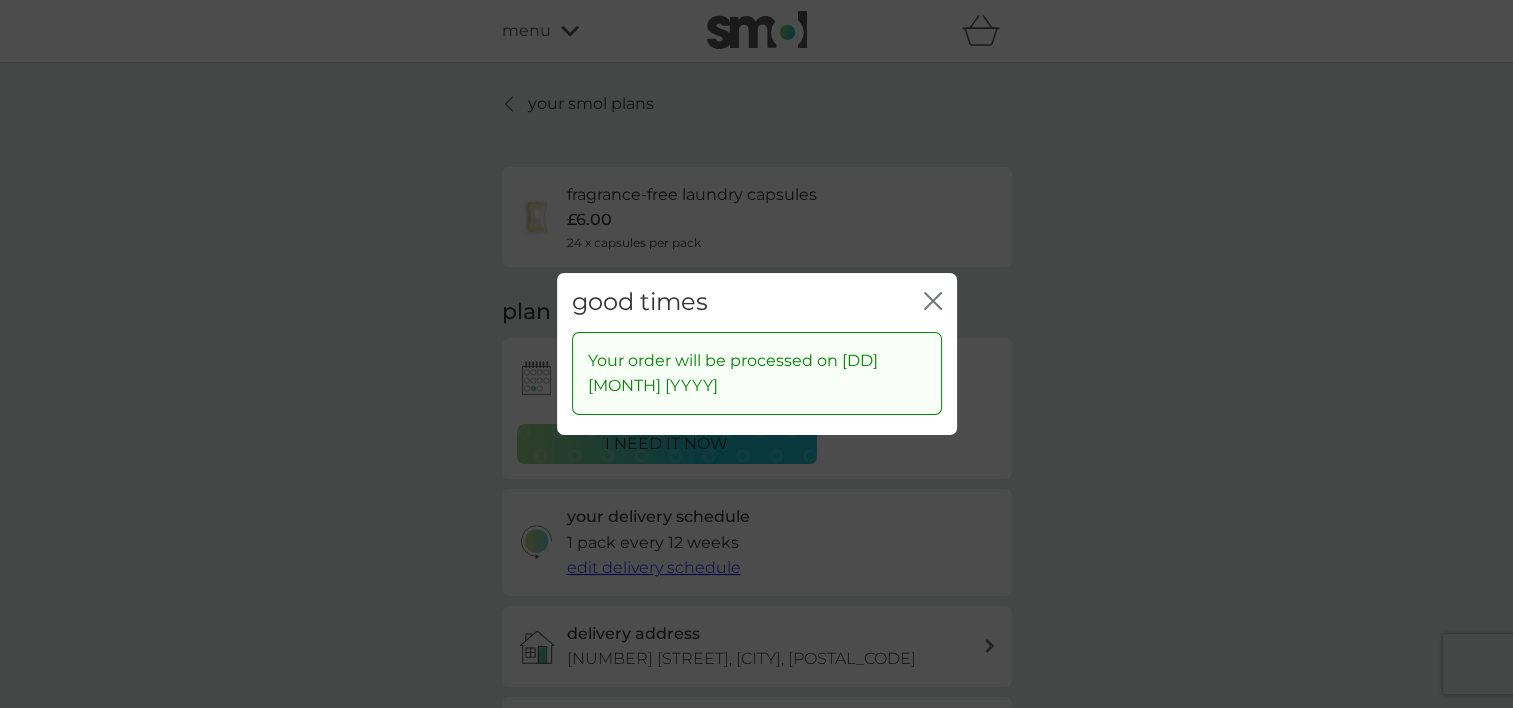 click 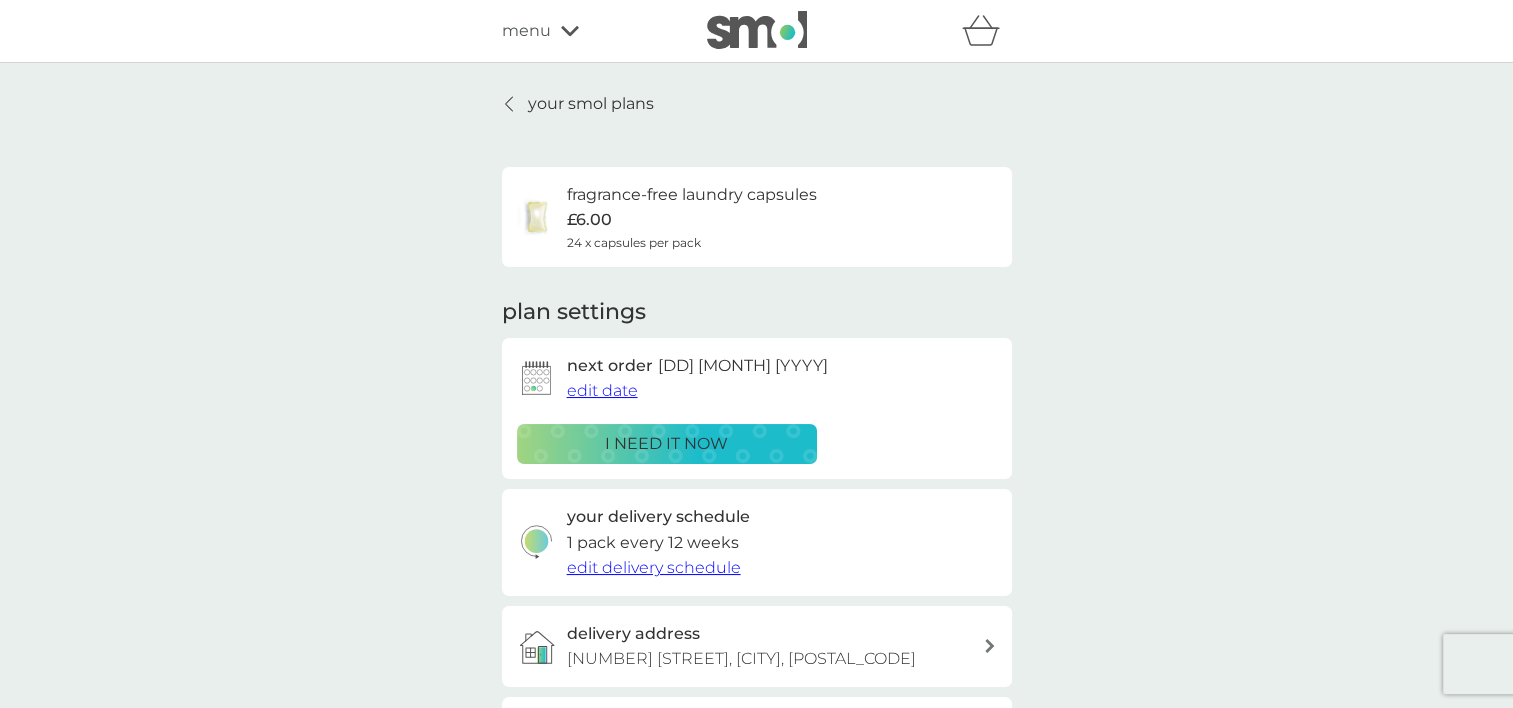 click 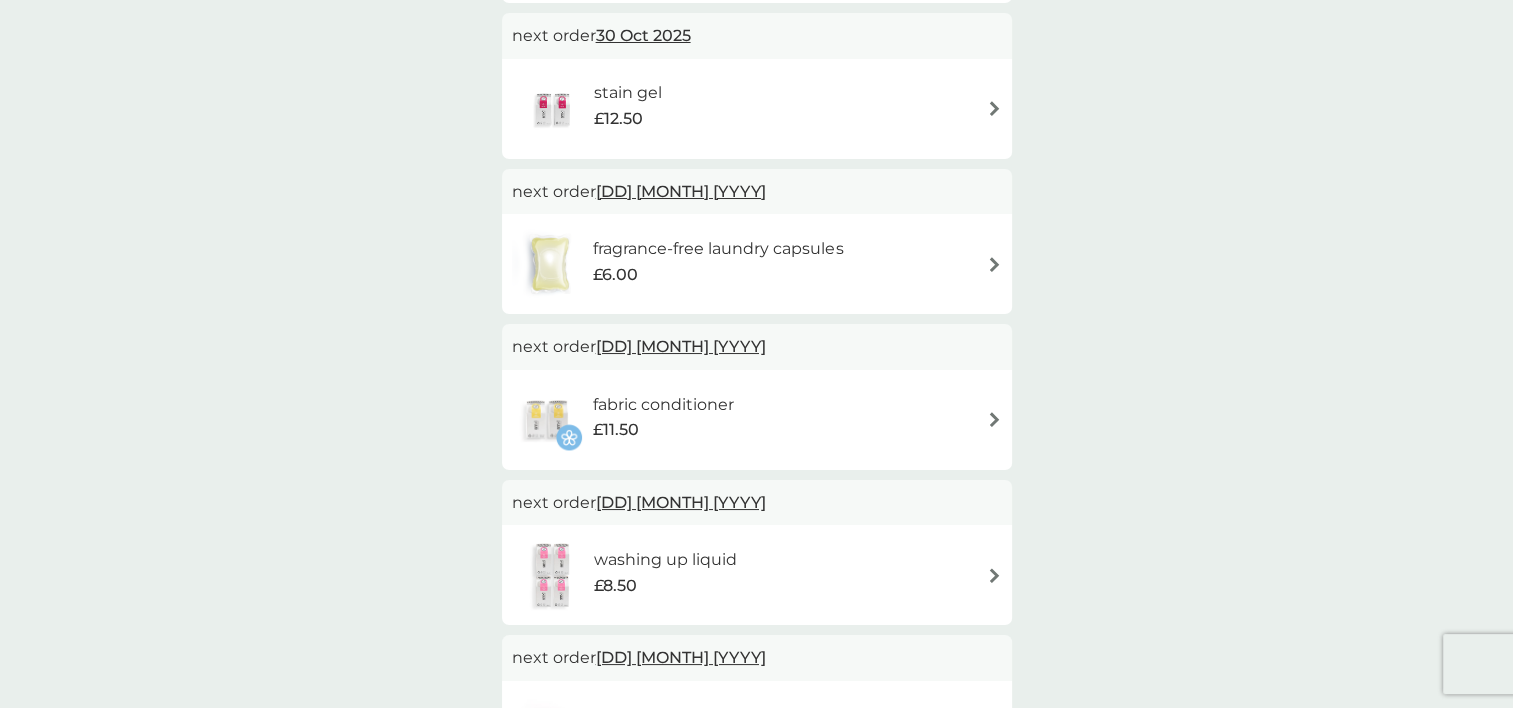 scroll, scrollTop: 900, scrollLeft: 0, axis: vertical 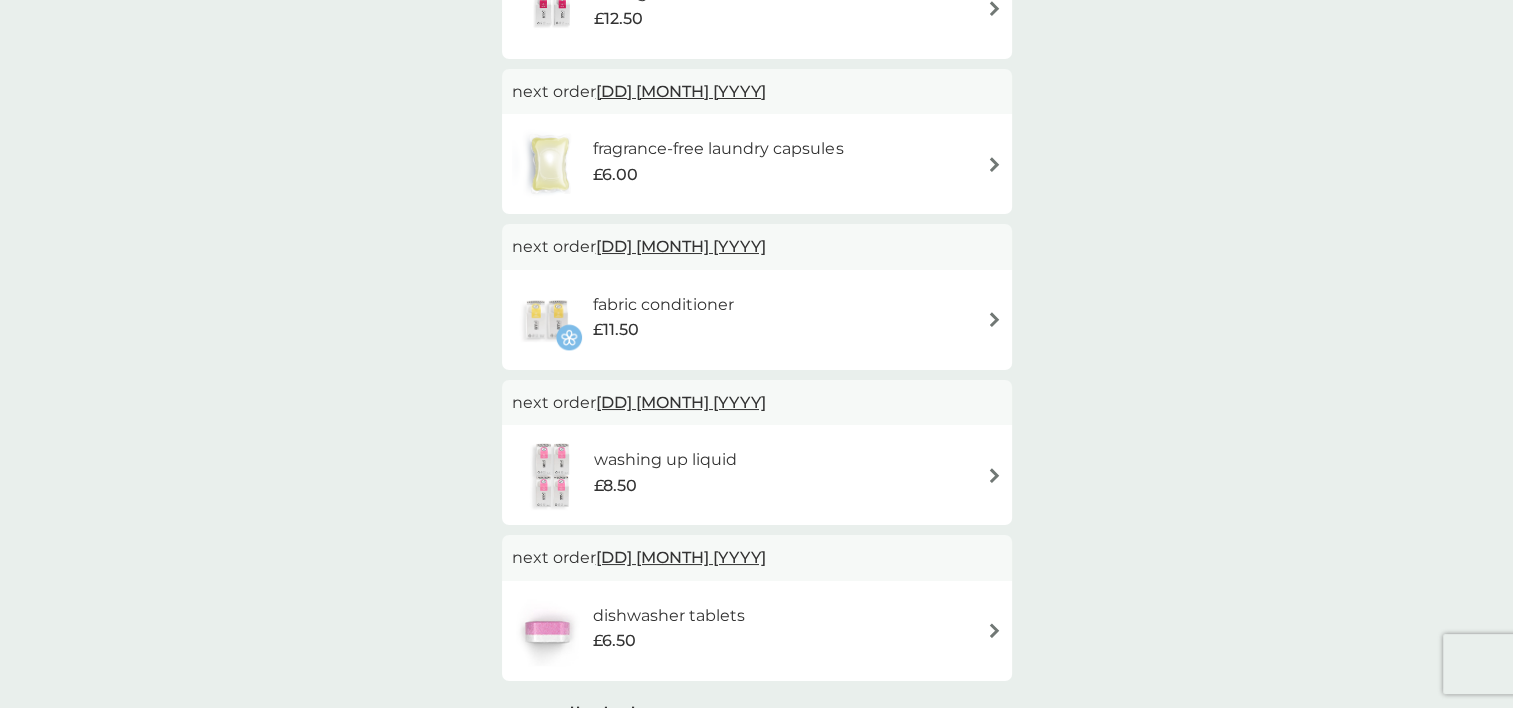 click on "fabric conditioner" at bounding box center (663, 305) 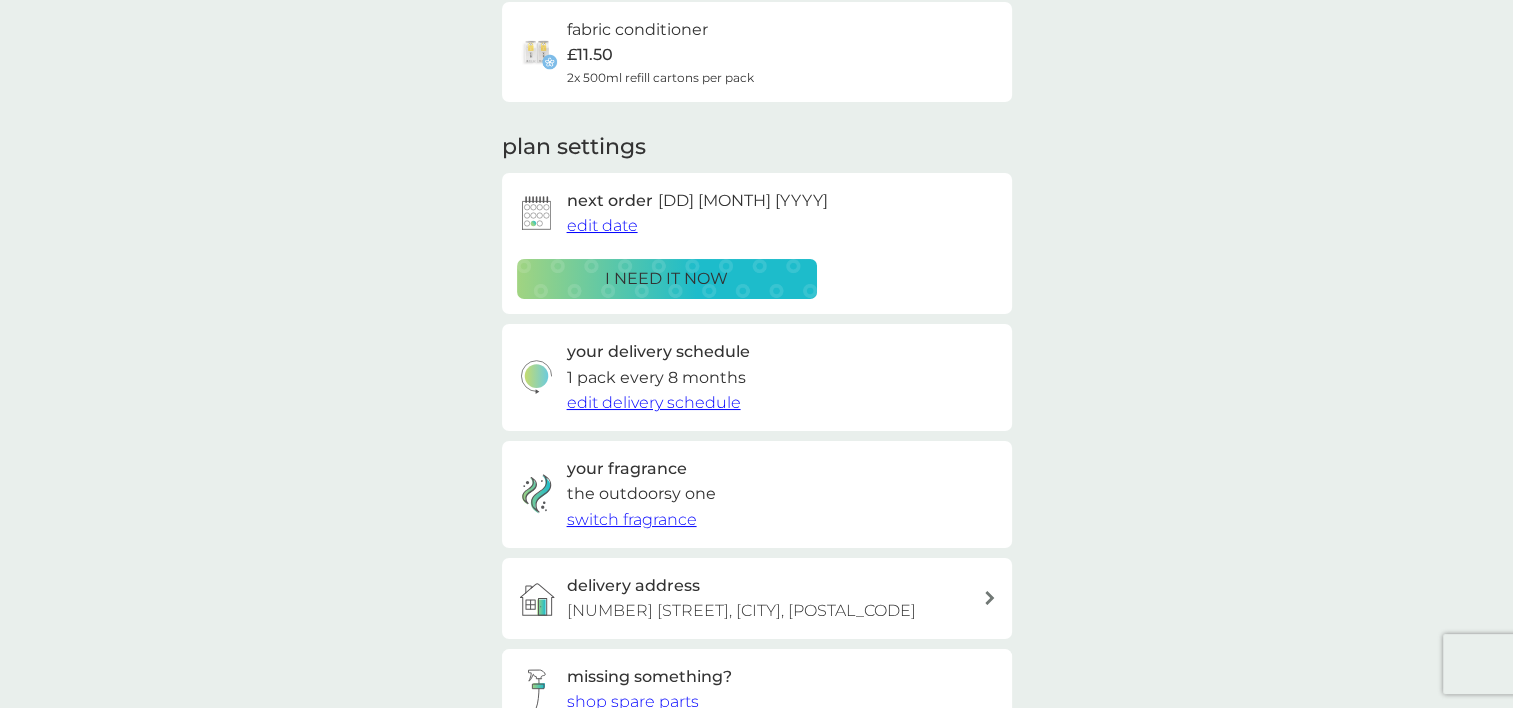 scroll, scrollTop: 200, scrollLeft: 0, axis: vertical 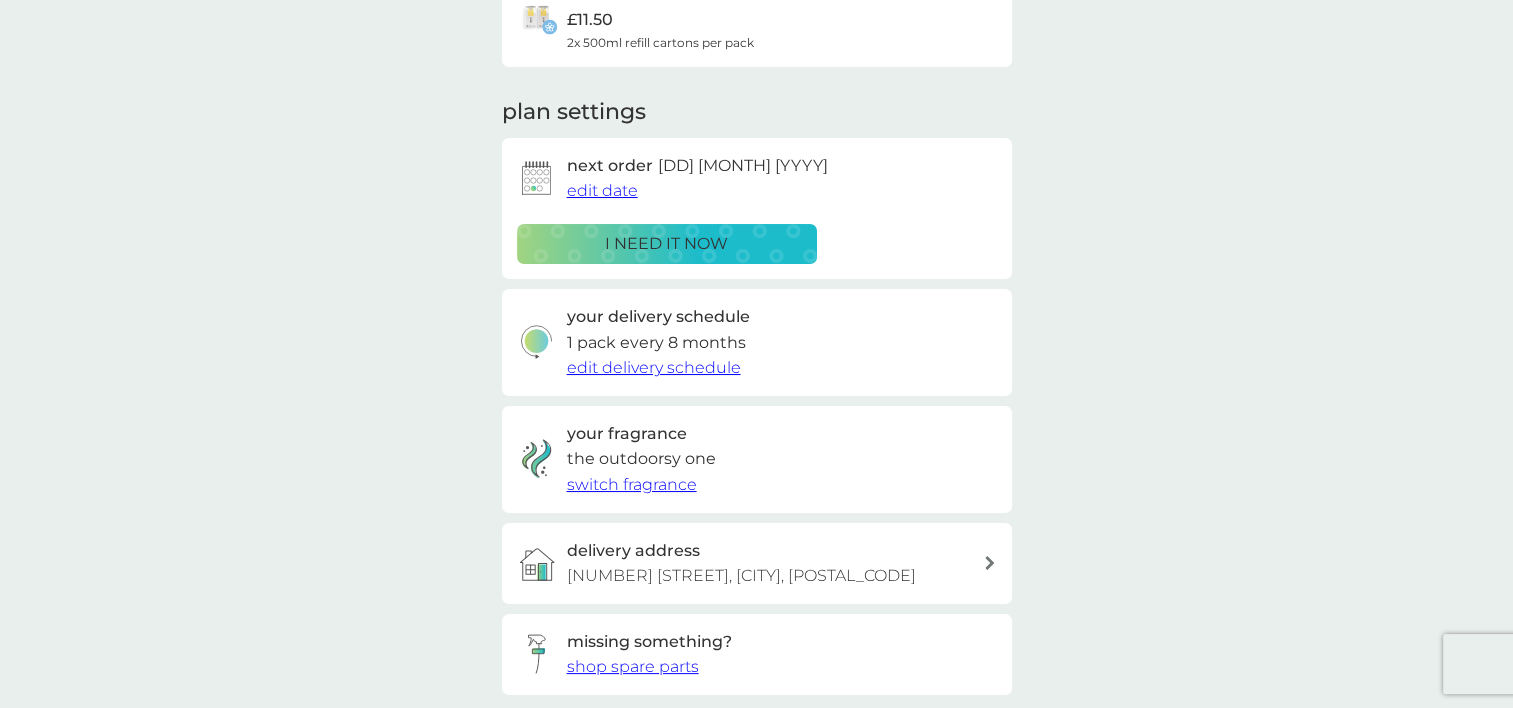 click on "switch fragrance" at bounding box center (632, 484) 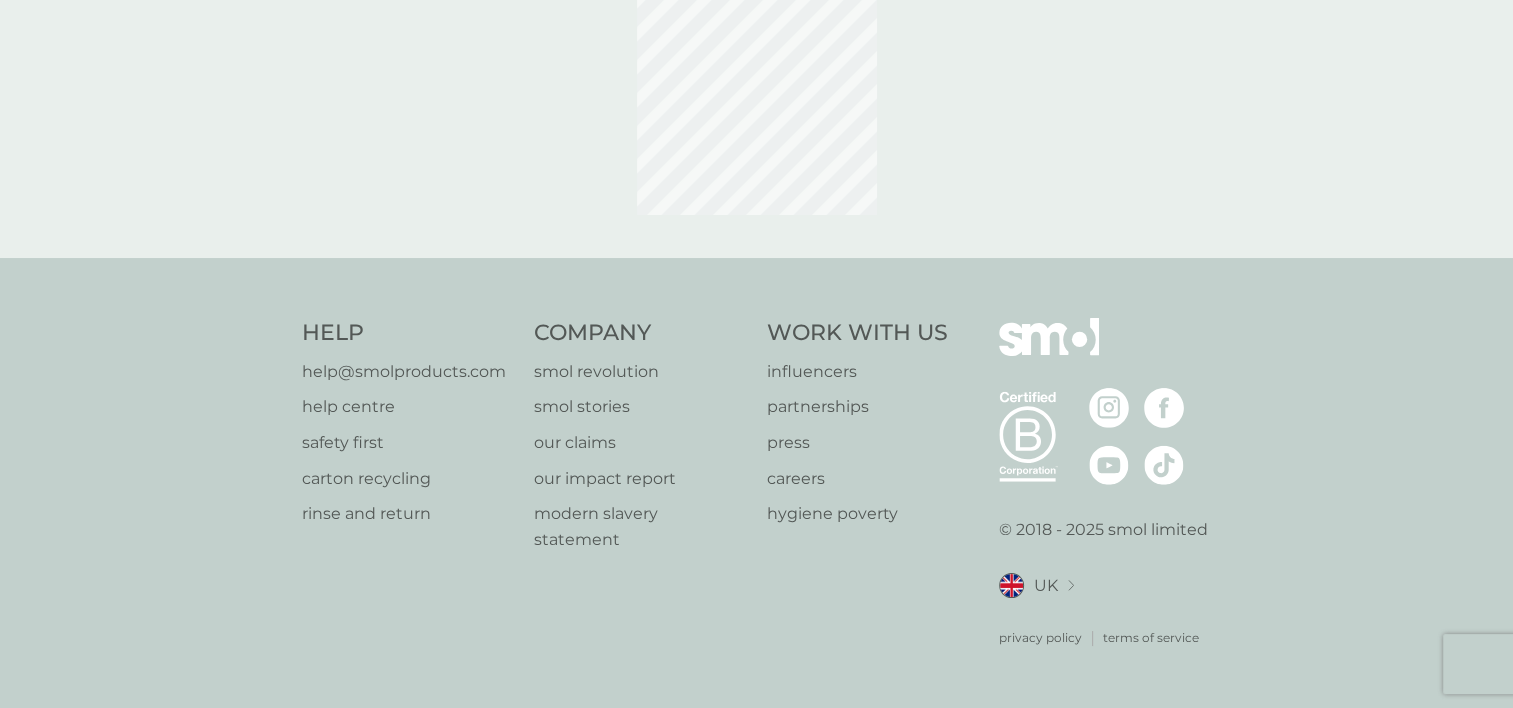 scroll, scrollTop: 0, scrollLeft: 0, axis: both 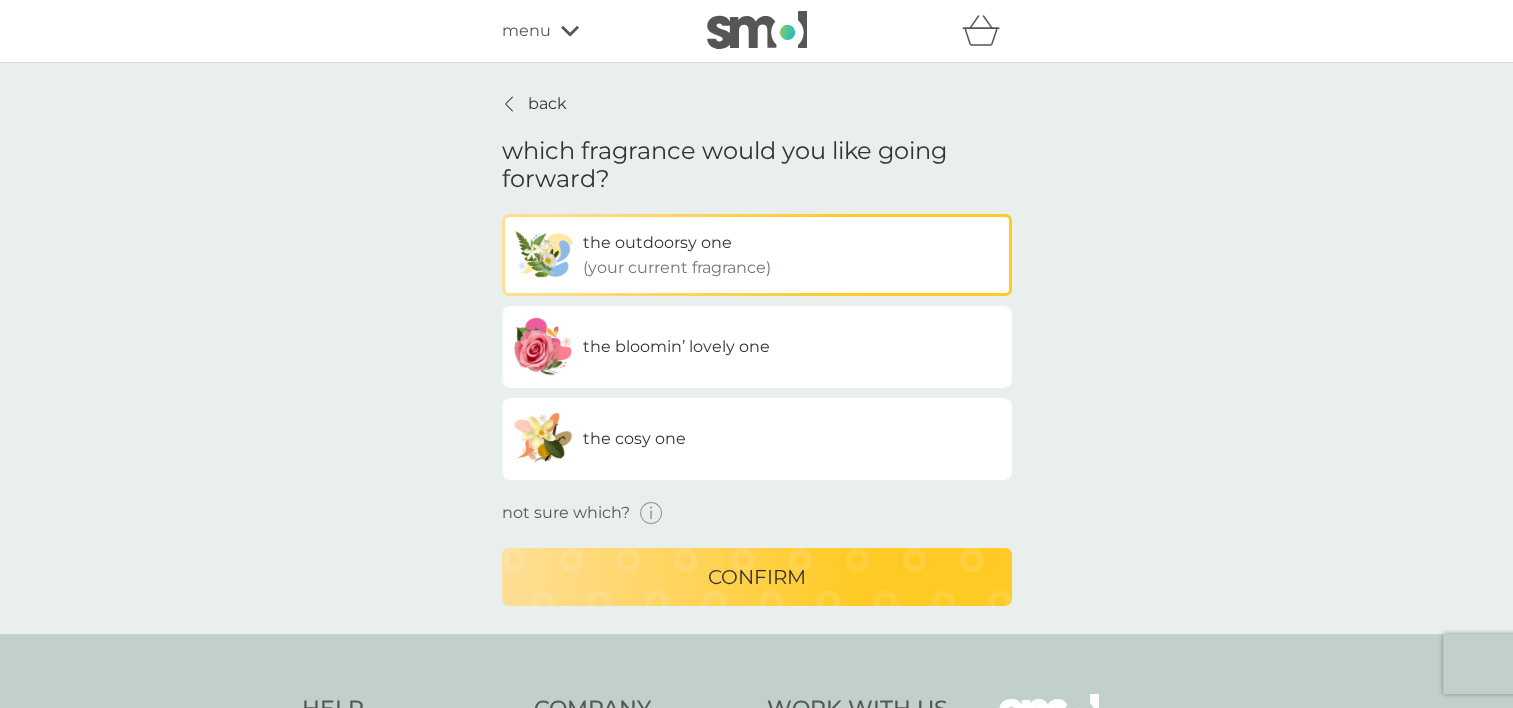 click on "the bloomin’ lovely one" at bounding box center (676, 346) 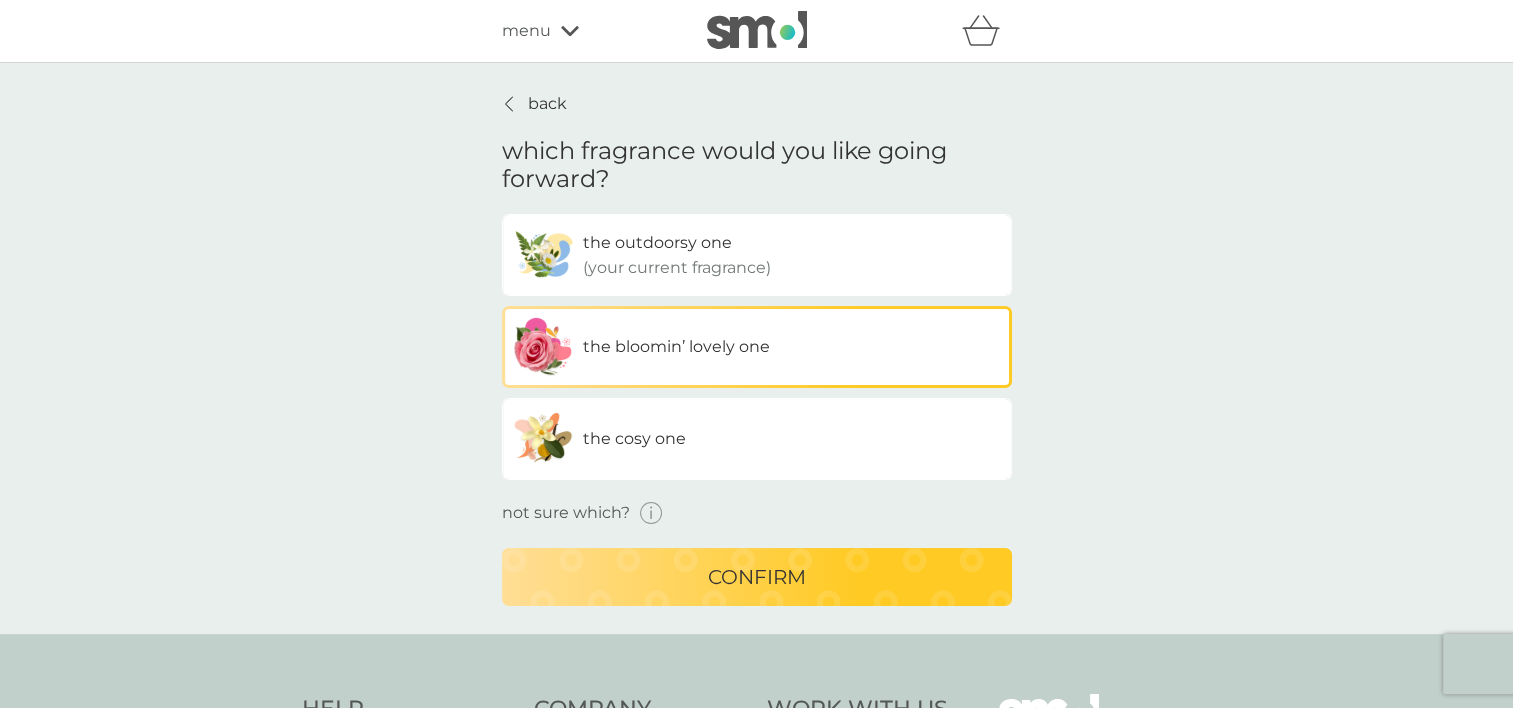 click on "confirm" at bounding box center [757, 577] 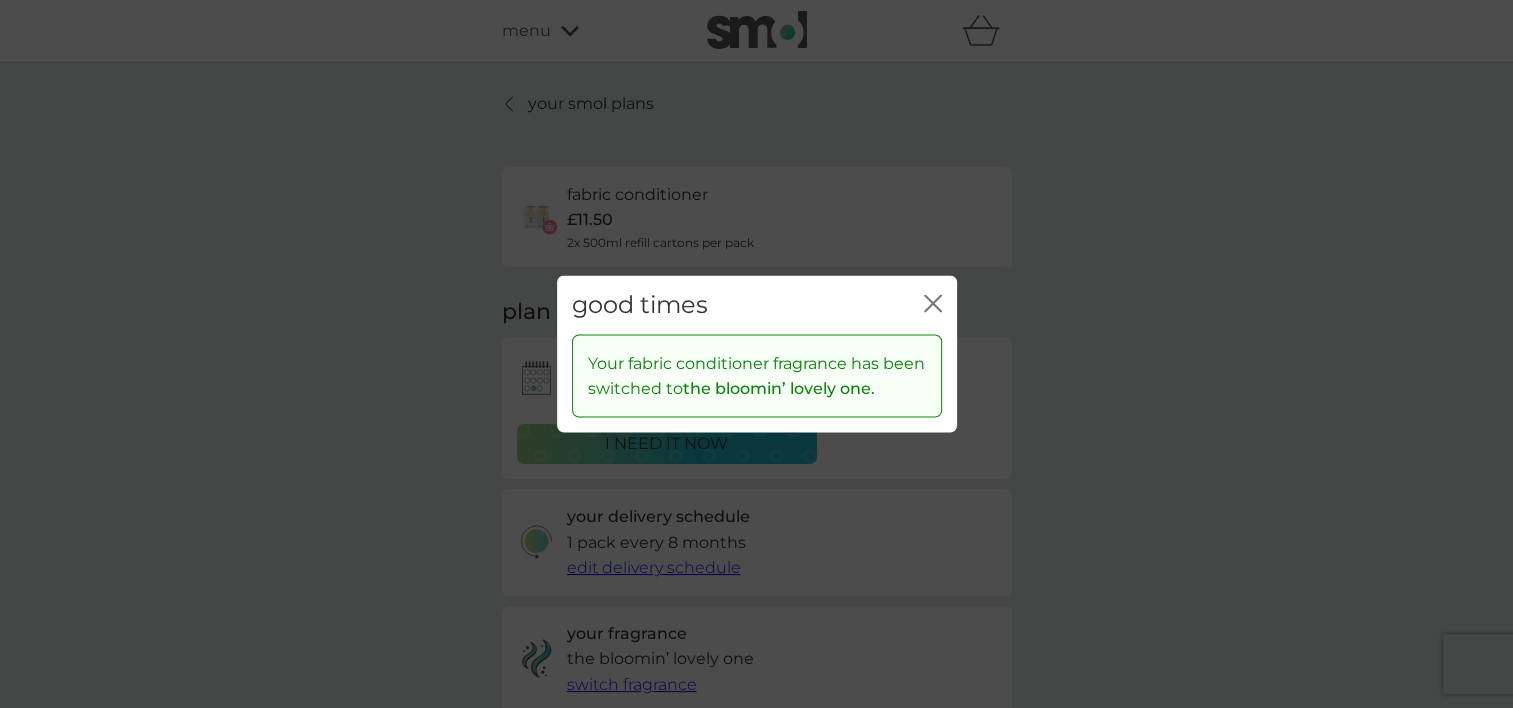 click 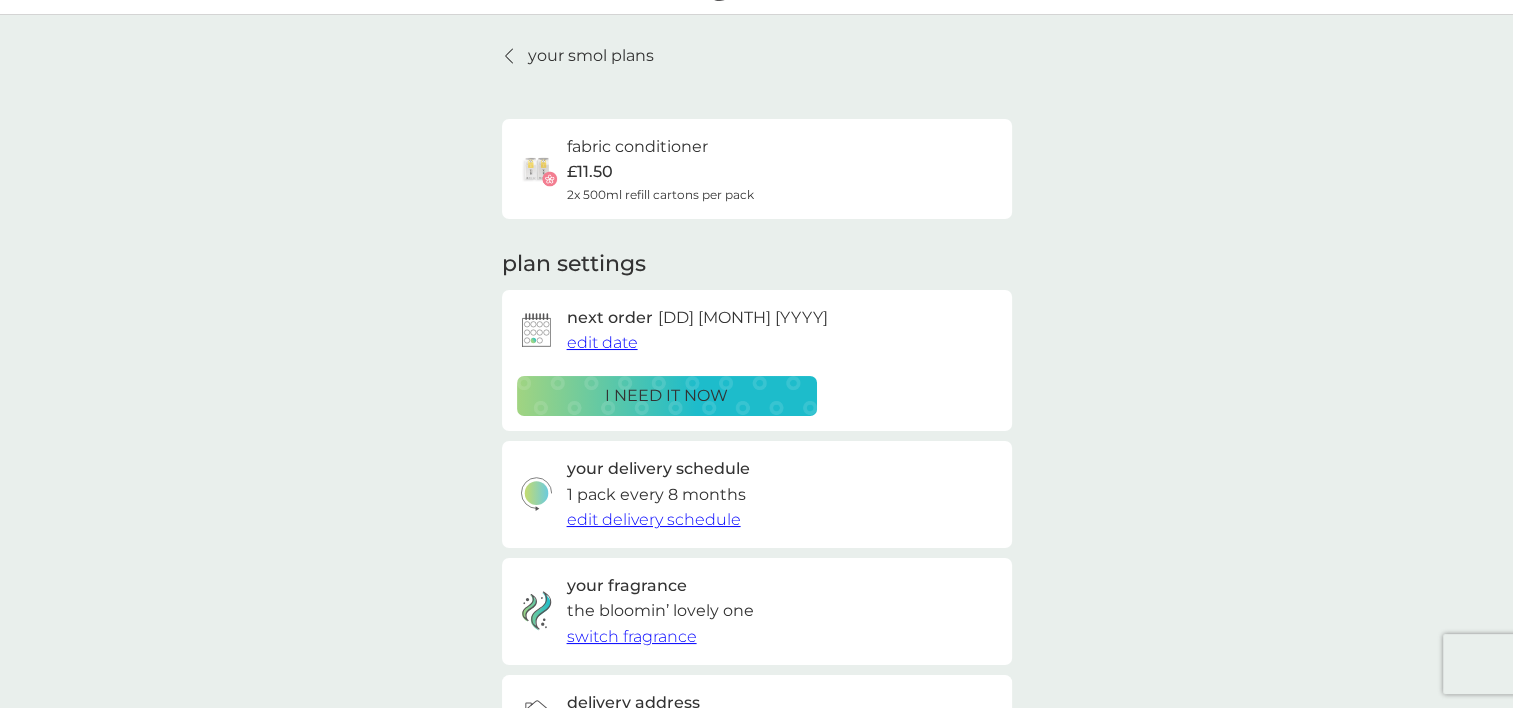 scroll, scrollTop: 0, scrollLeft: 0, axis: both 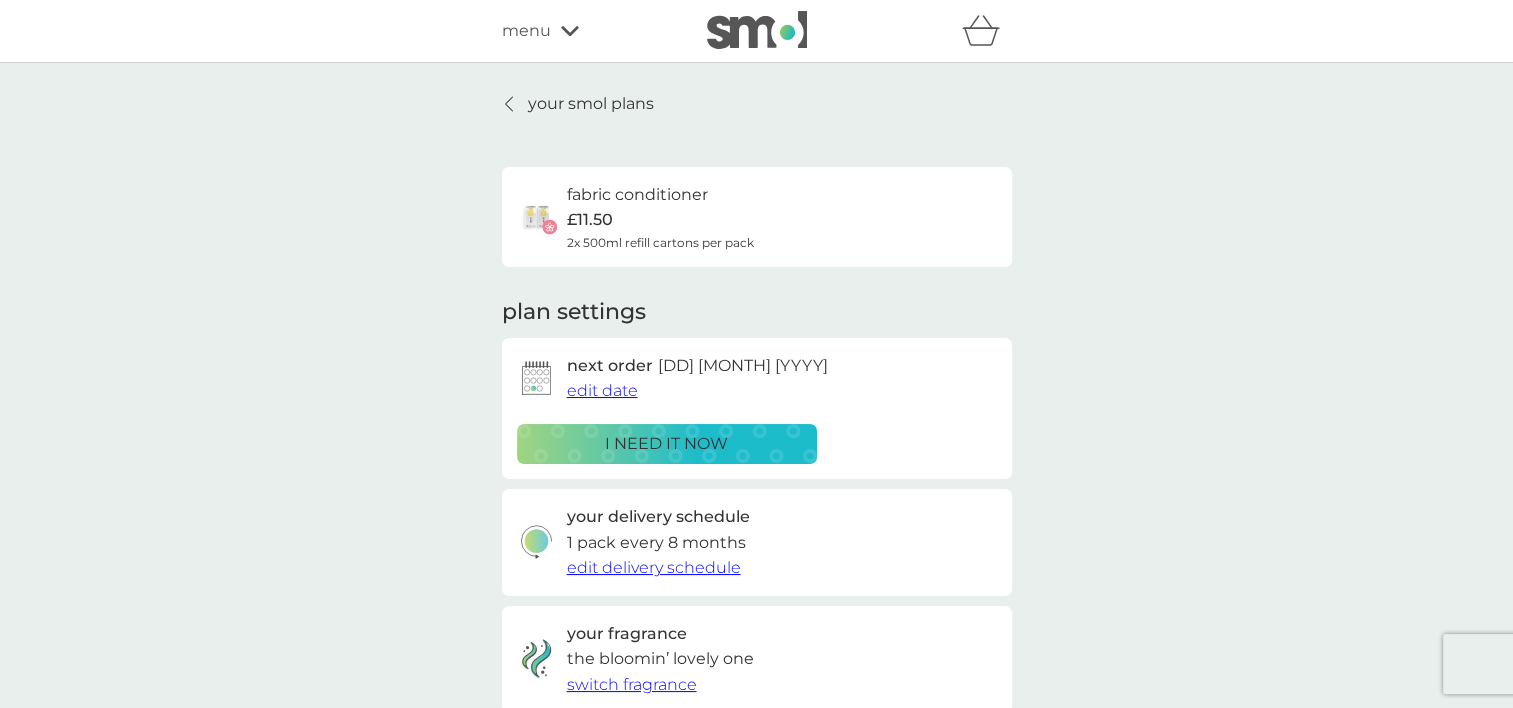 click on "edit date" at bounding box center (602, 390) 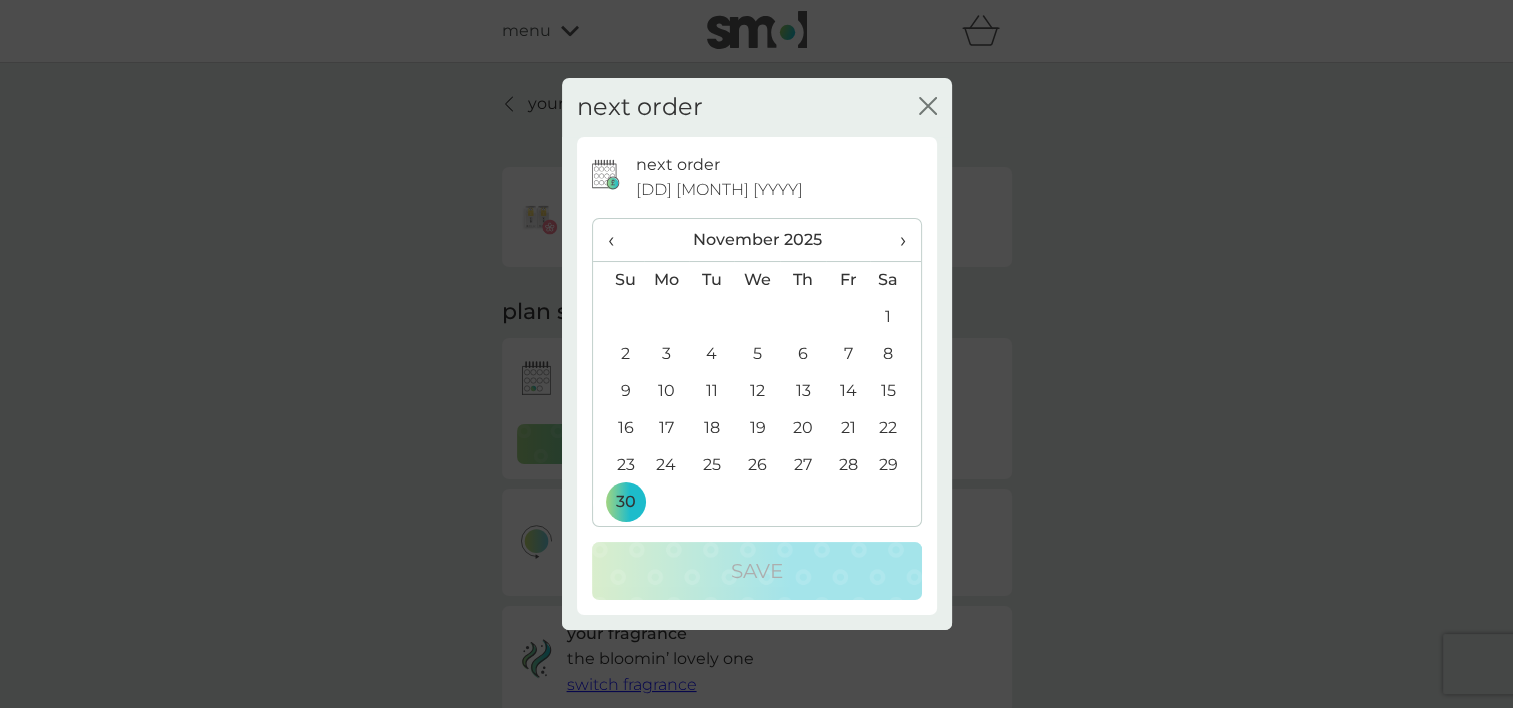 click on "‹" at bounding box center [618, 240] 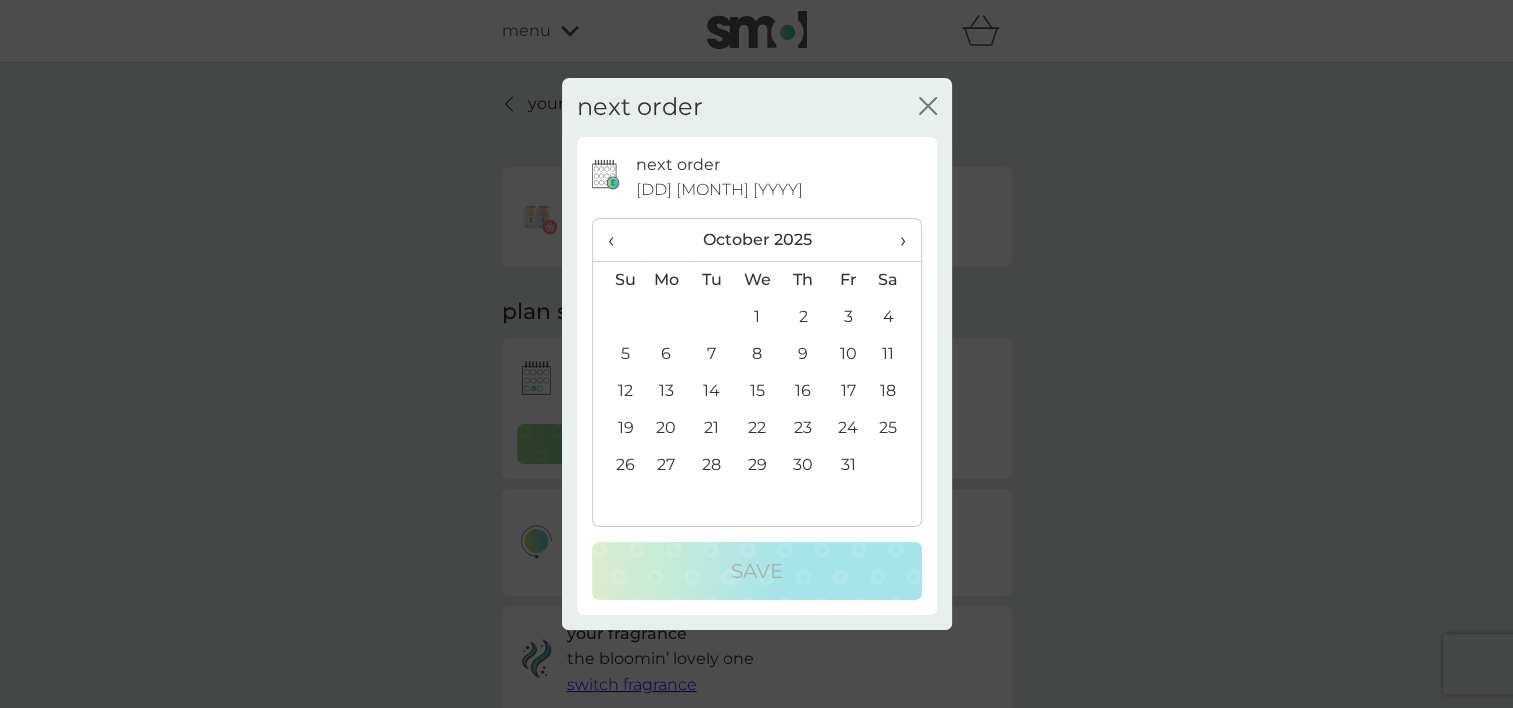 click on "‹" at bounding box center (618, 240) 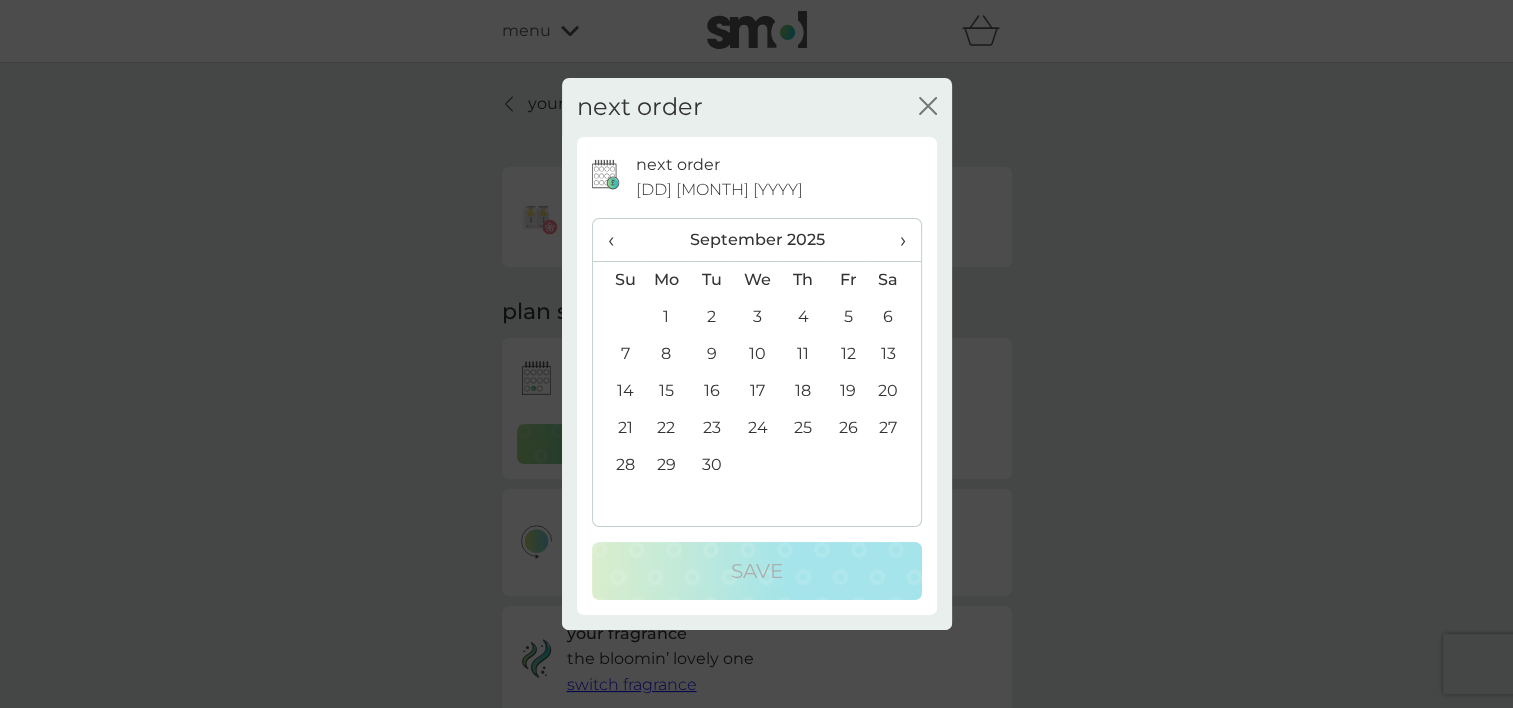 click on "‹" at bounding box center [618, 240] 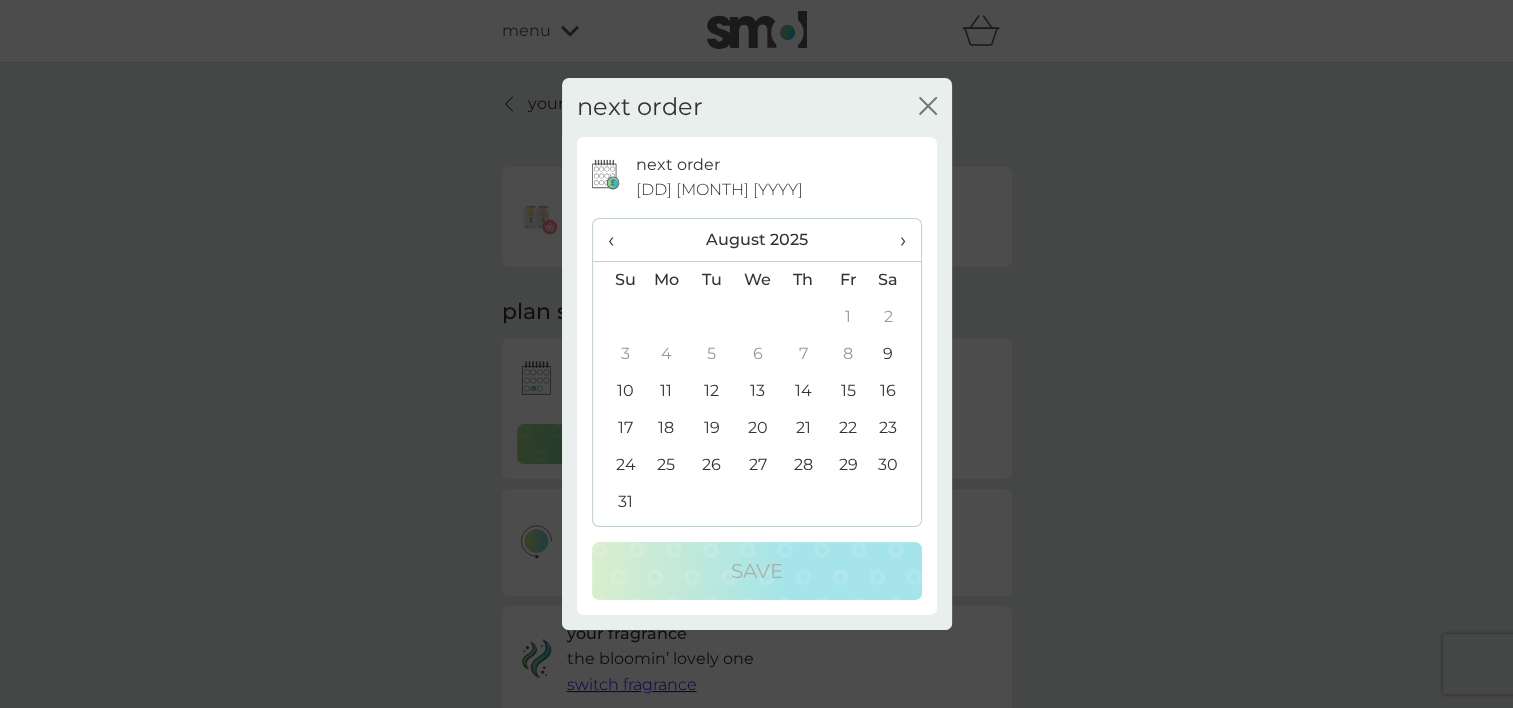click on "›" at bounding box center [895, 240] 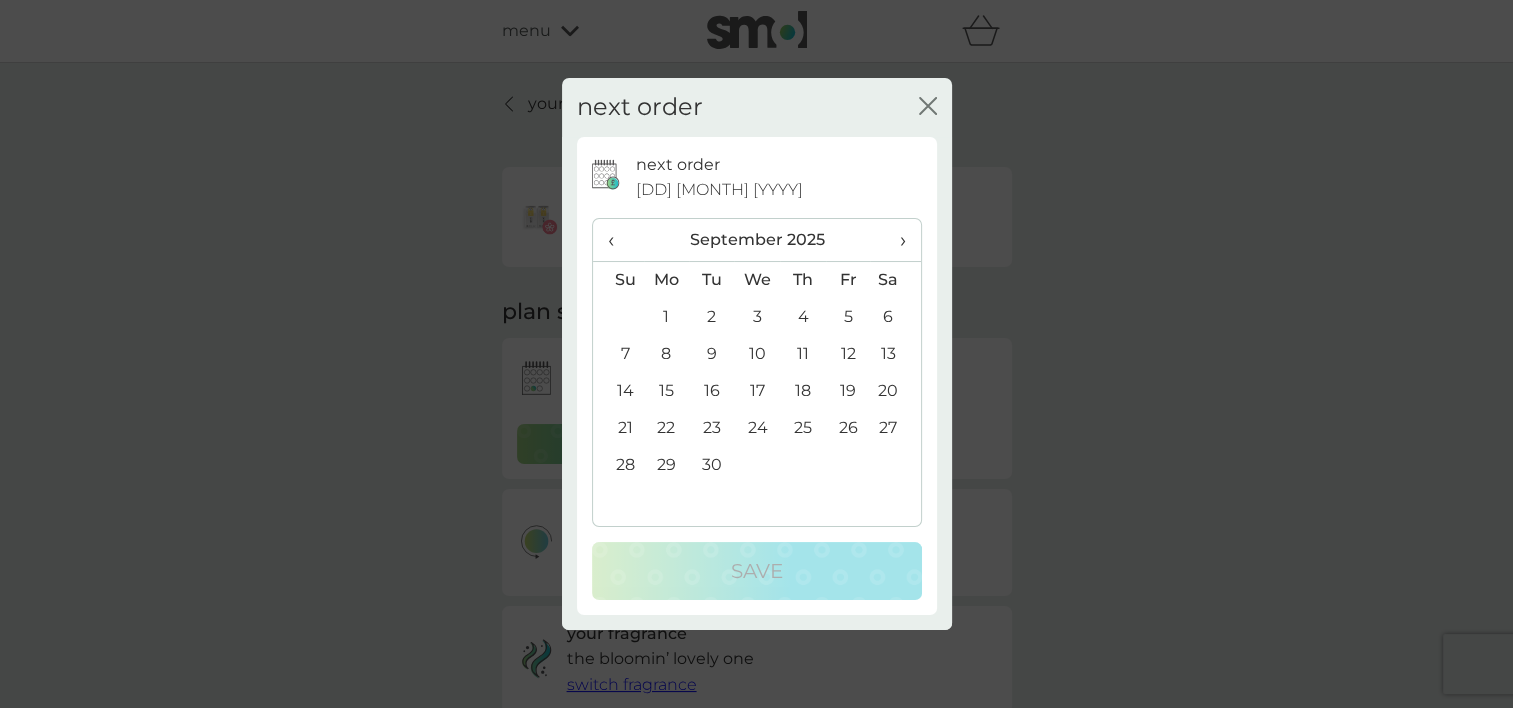 click on "‹" at bounding box center (618, 240) 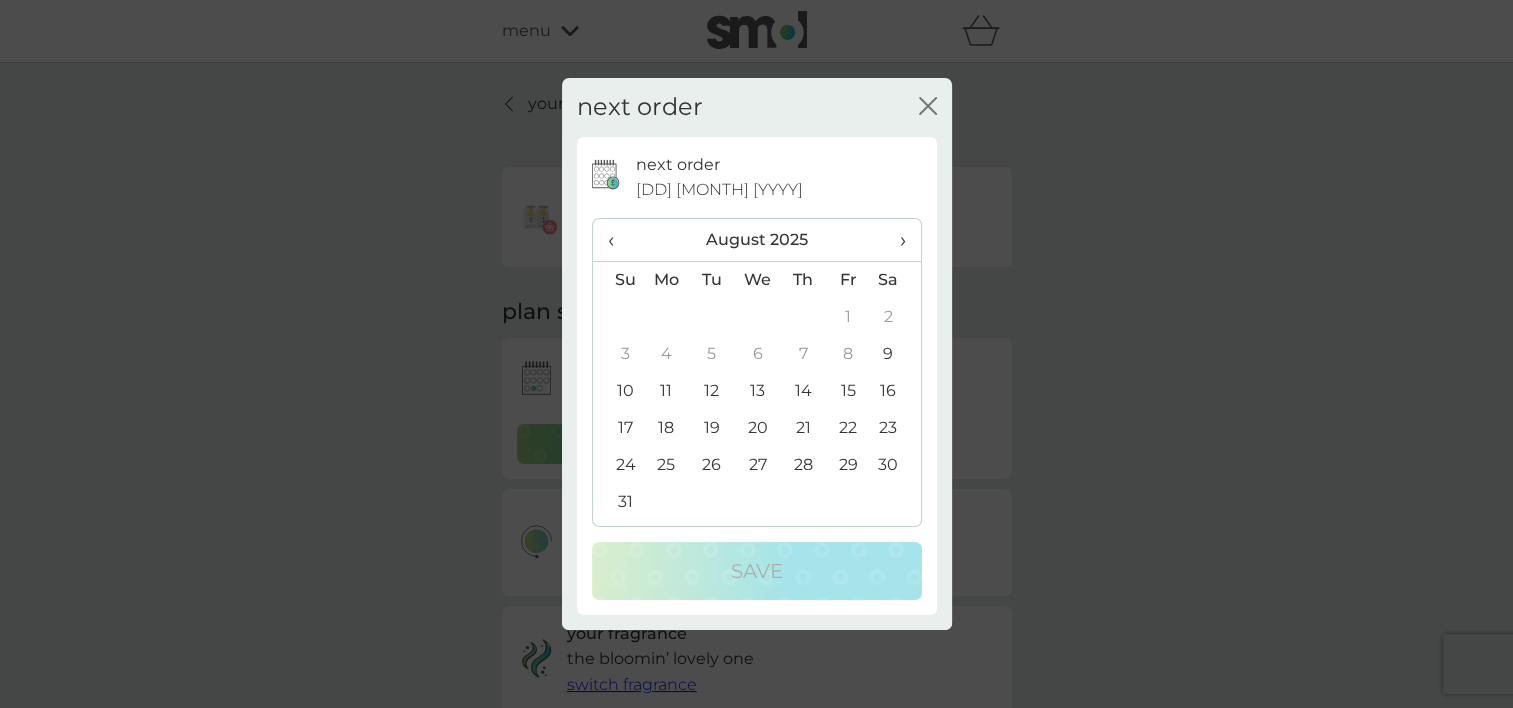 click on "‹" at bounding box center [618, 240] 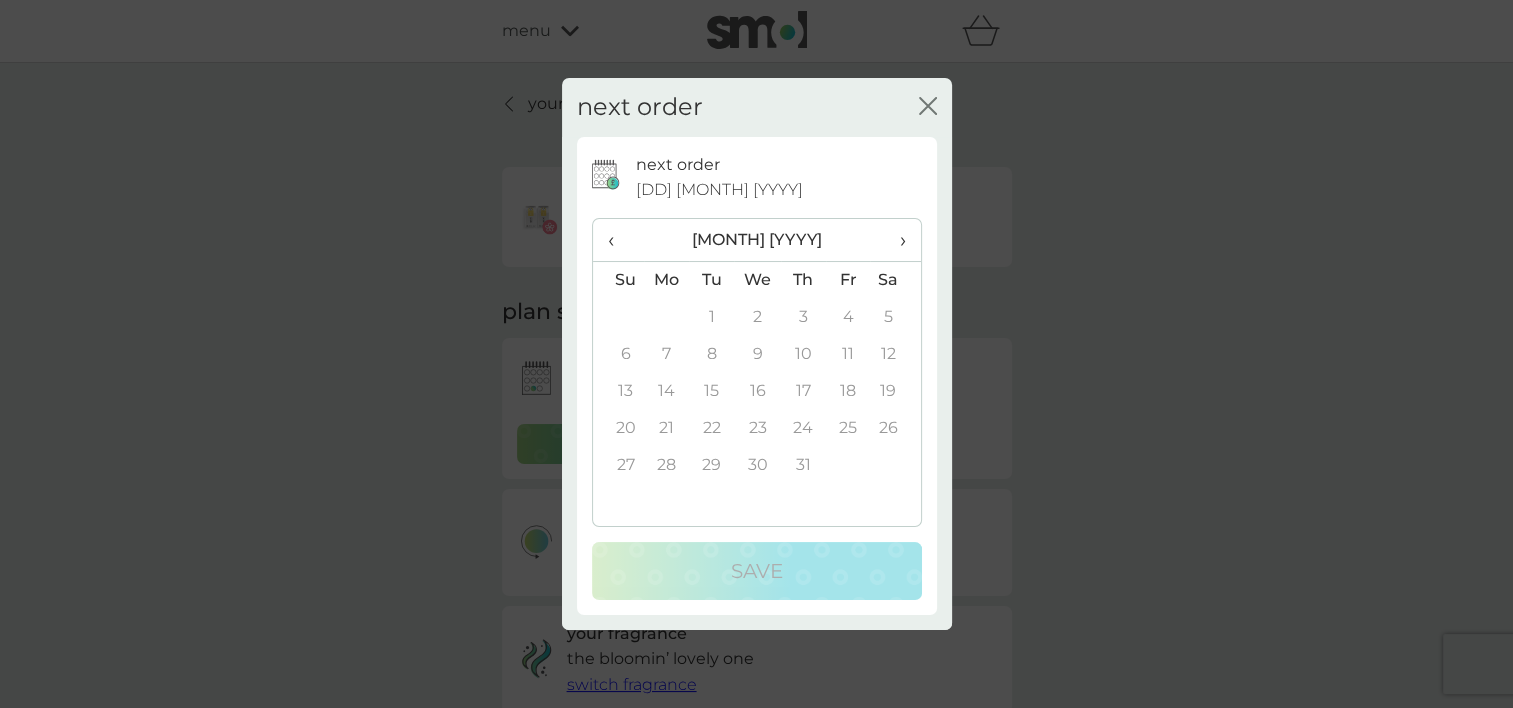 click on "close" 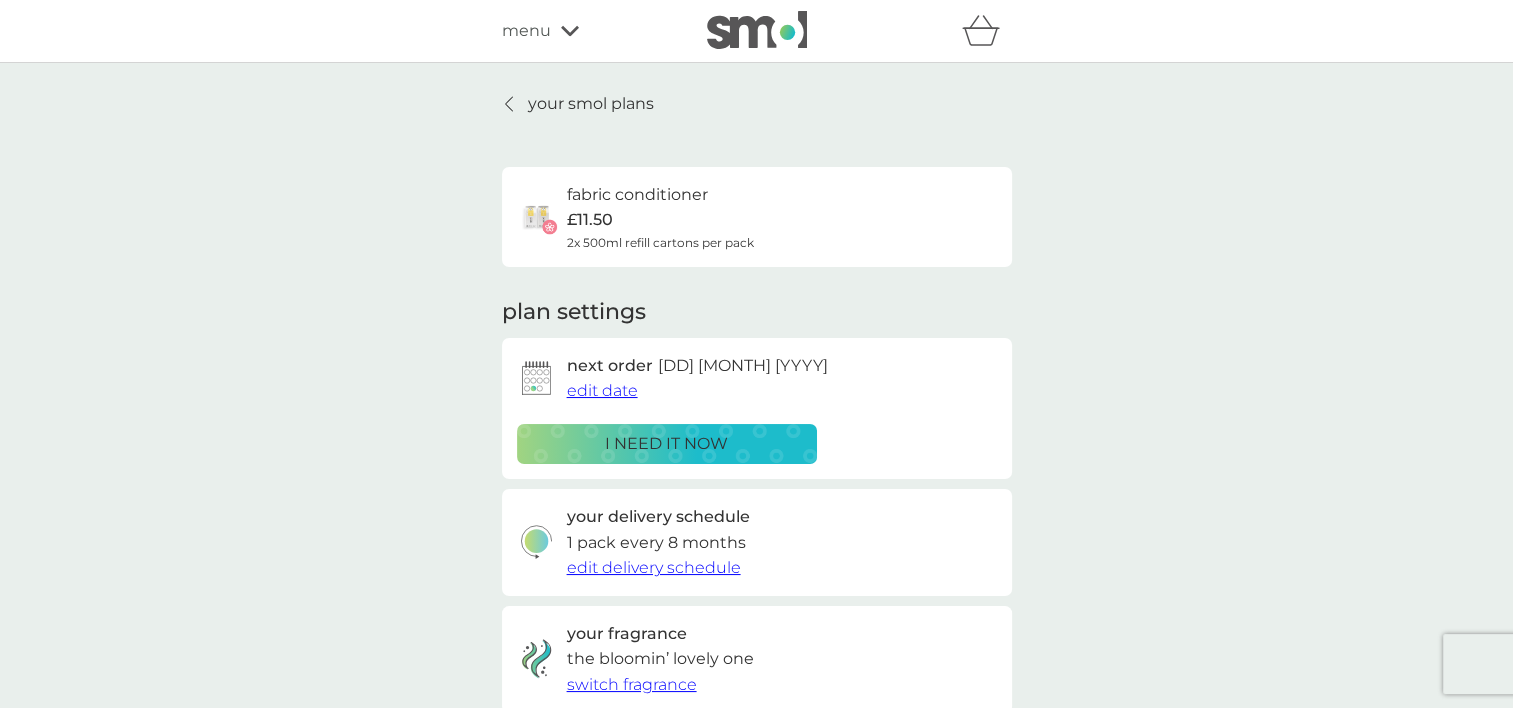 click on "i need it now" at bounding box center (666, 444) 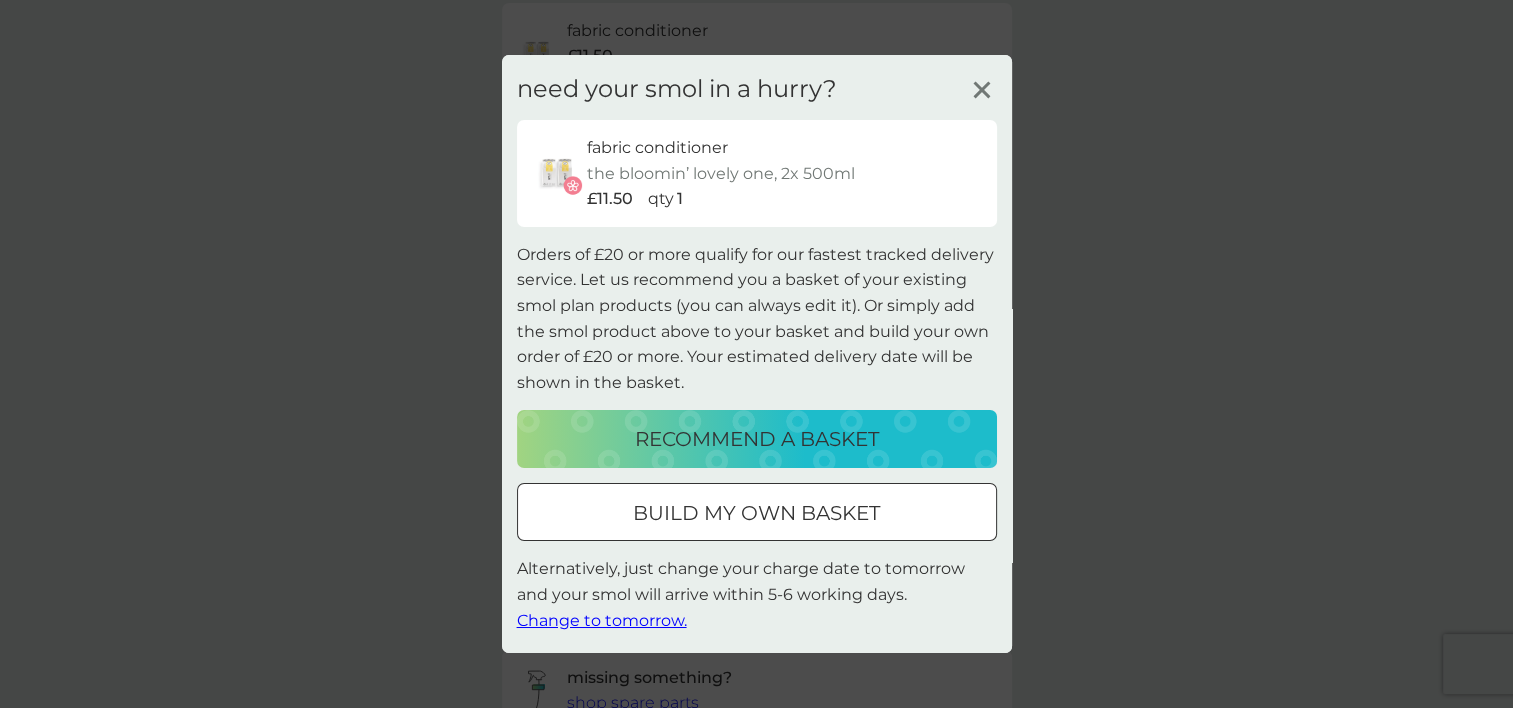 scroll, scrollTop: 200, scrollLeft: 0, axis: vertical 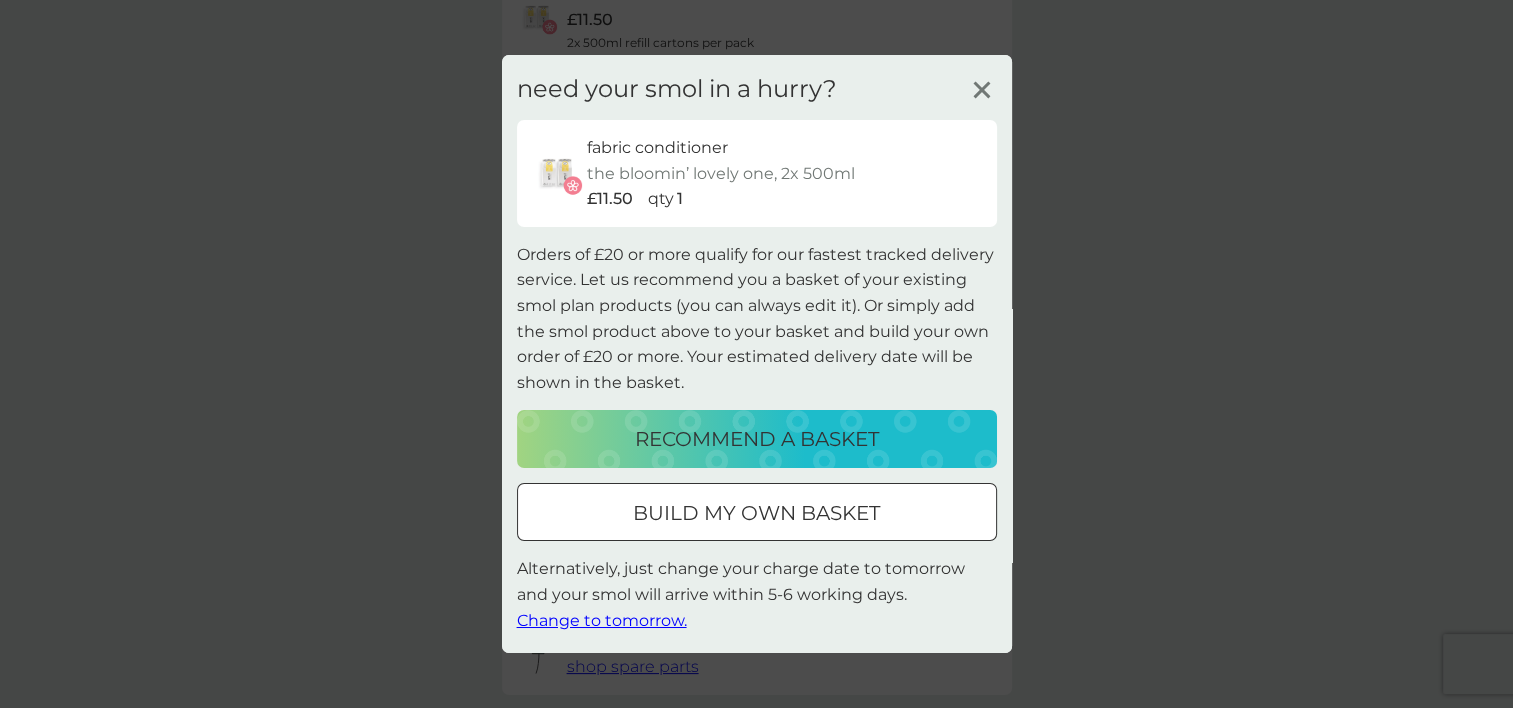 click at bounding box center [757, 513] 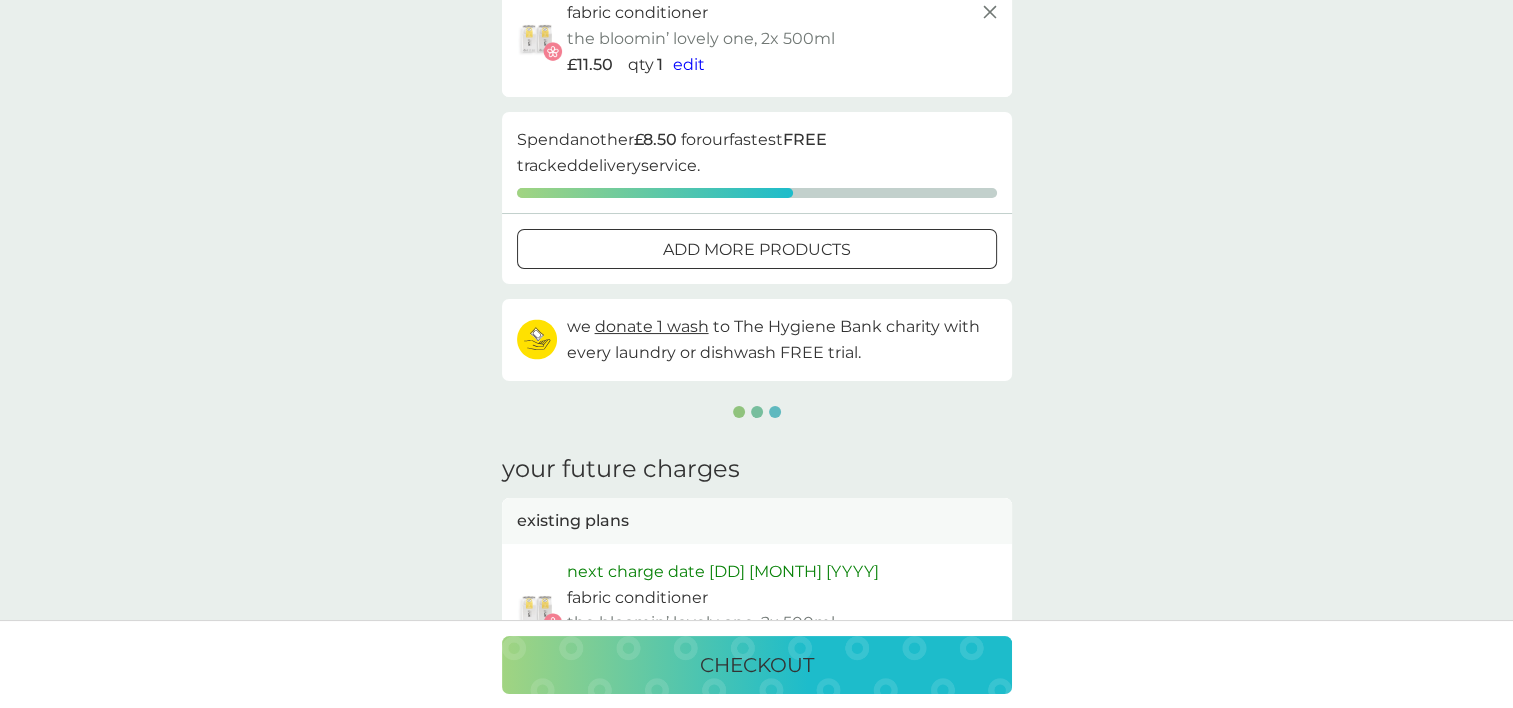 scroll, scrollTop: 0, scrollLeft: 0, axis: both 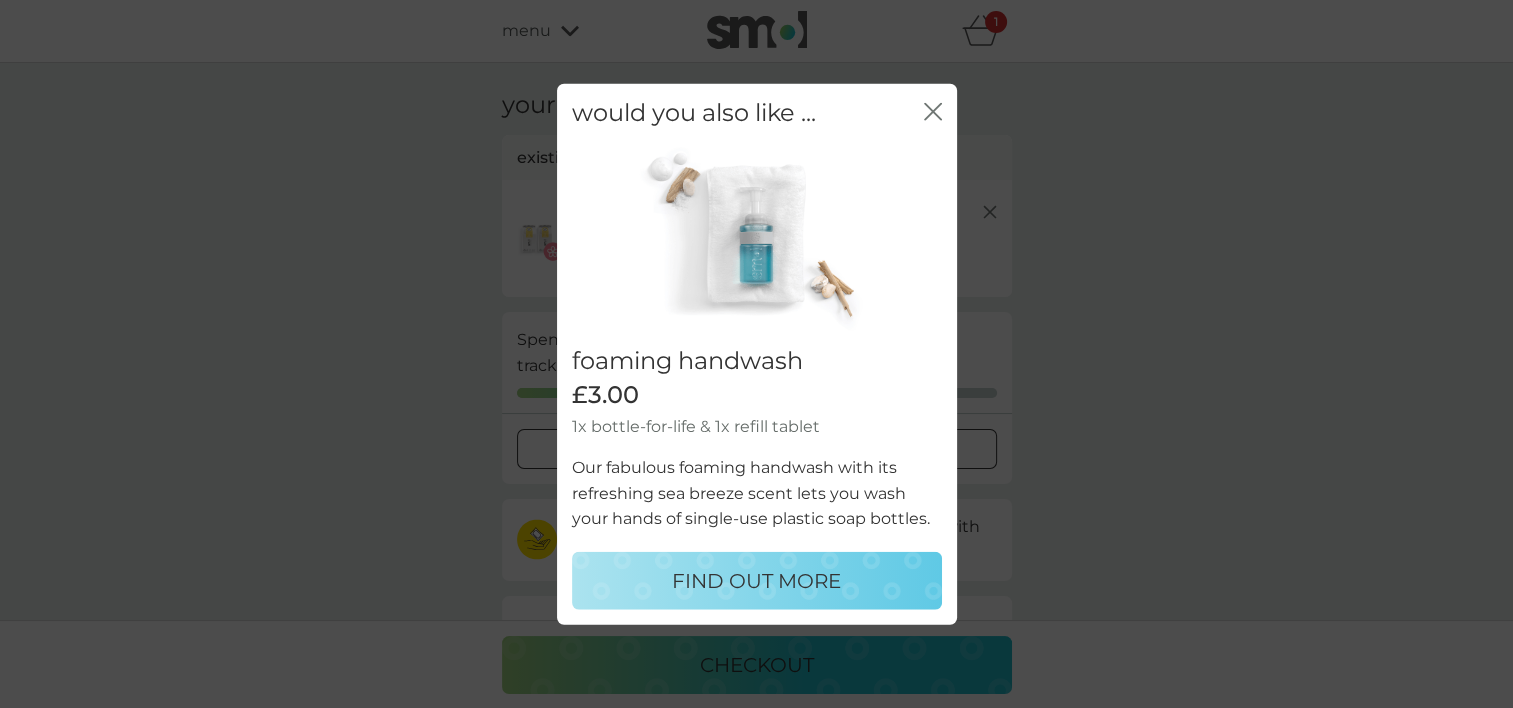 click on "close" 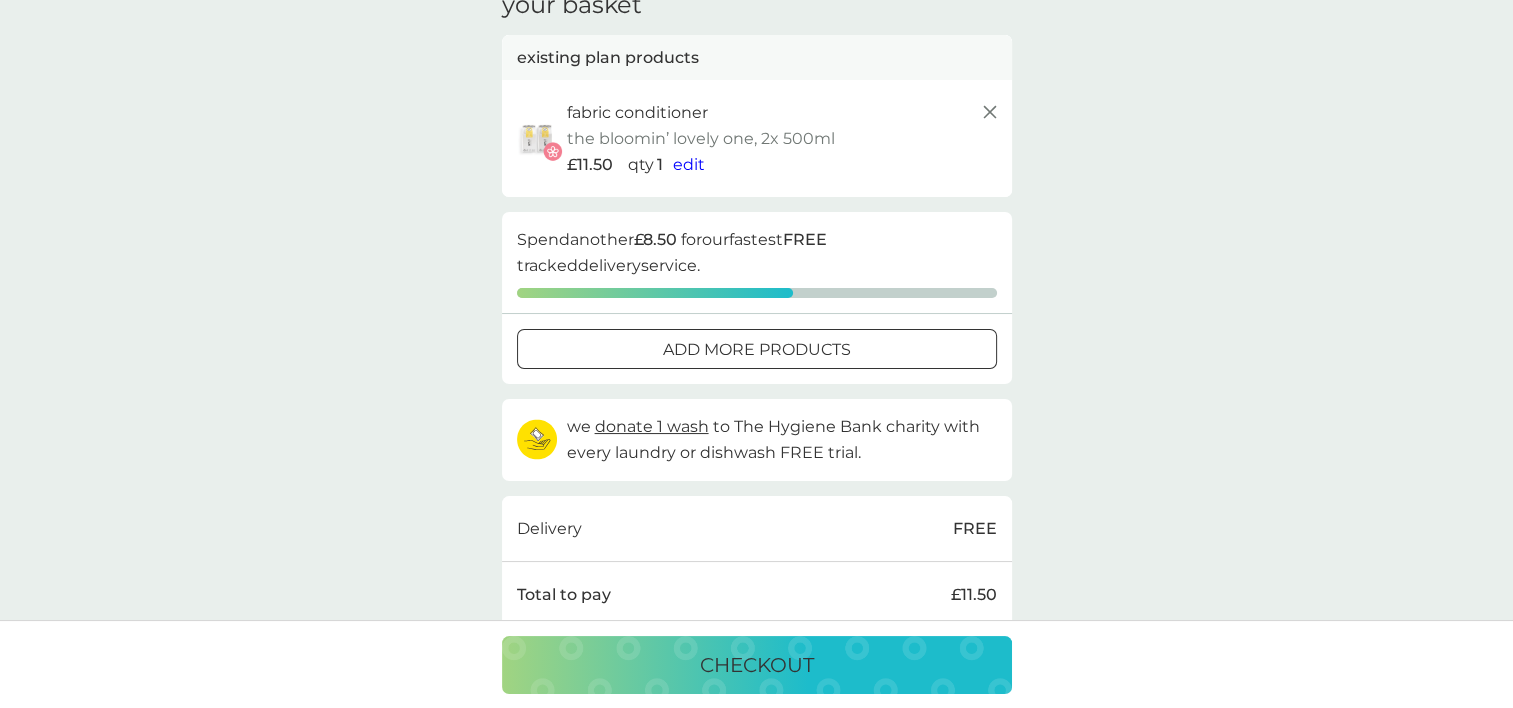 scroll, scrollTop: 0, scrollLeft: 0, axis: both 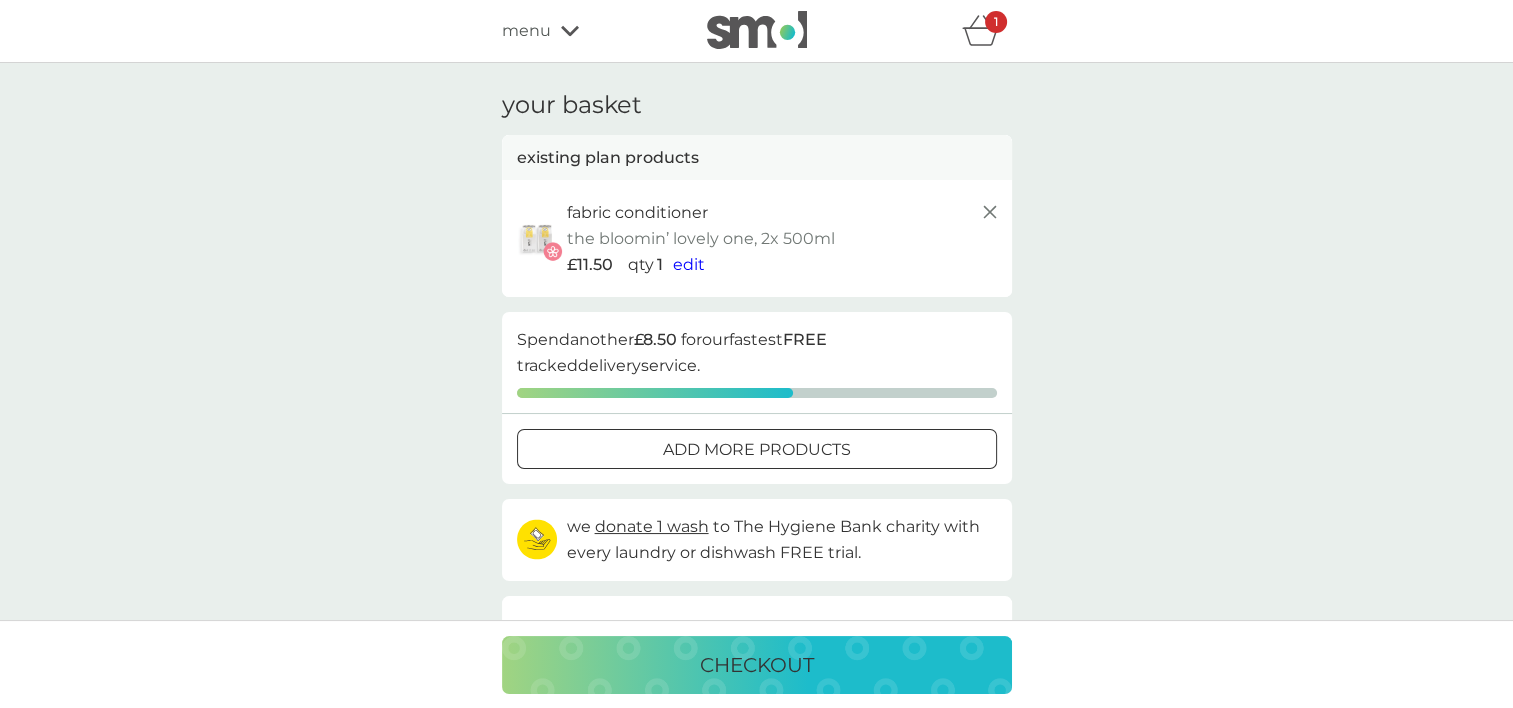 click on "add more products" at bounding box center [757, 450] 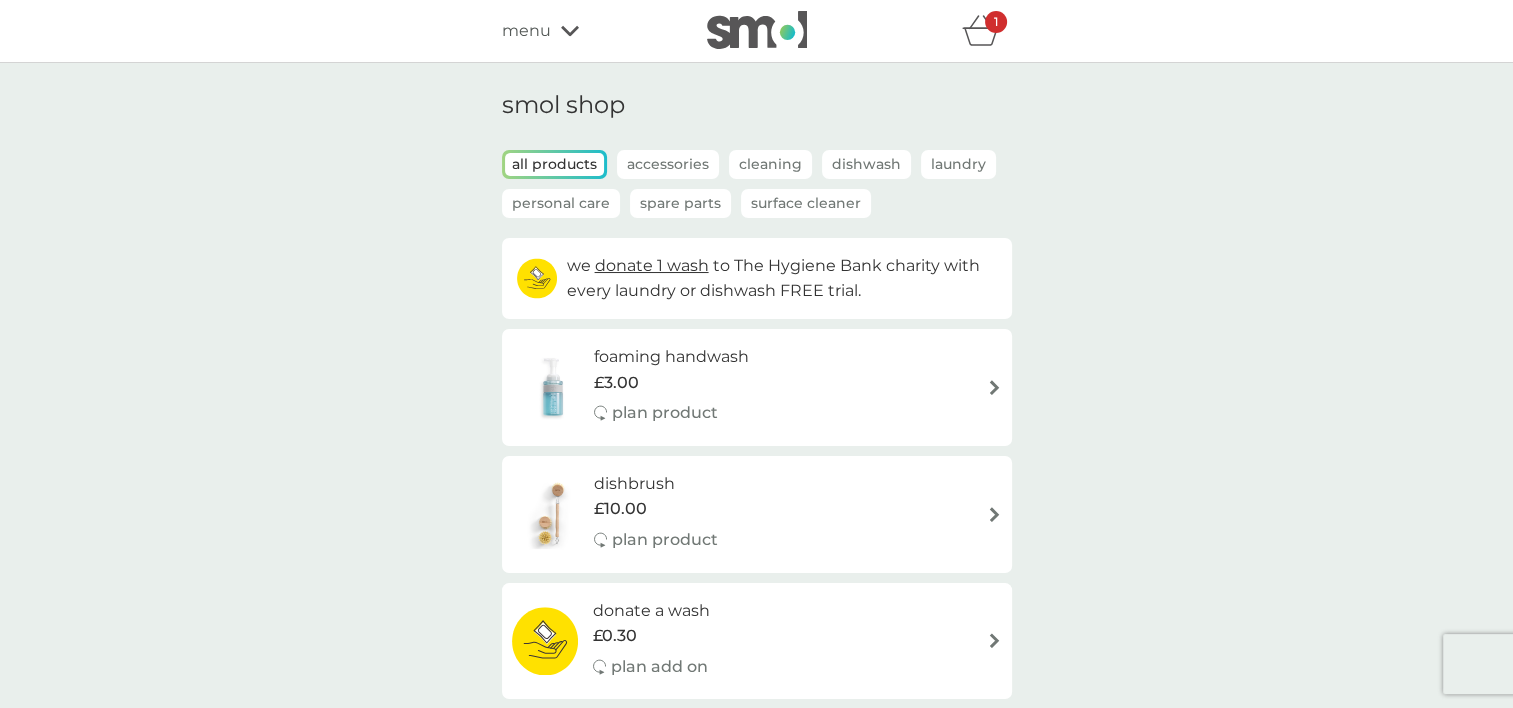 click on "Accessories" at bounding box center (668, 164) 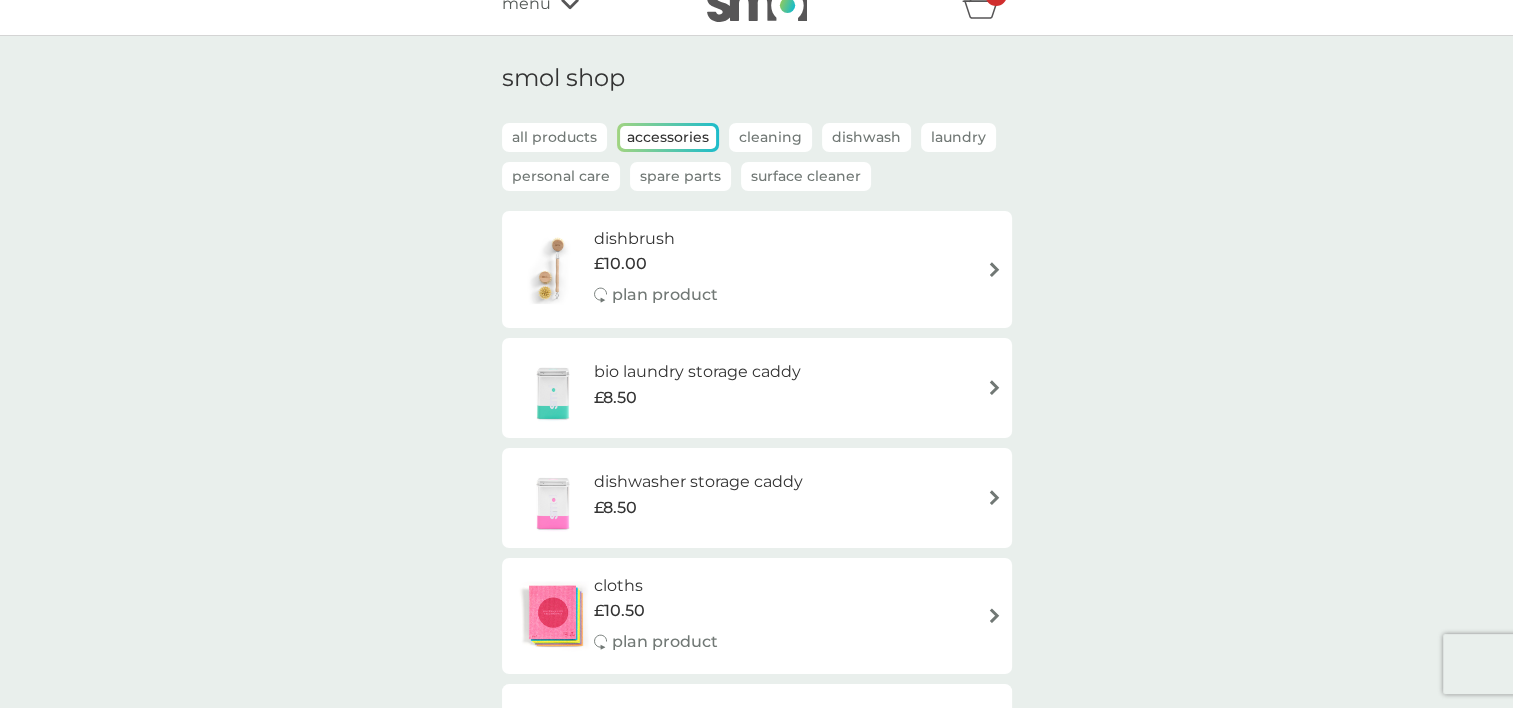 scroll, scrollTop: 0, scrollLeft: 0, axis: both 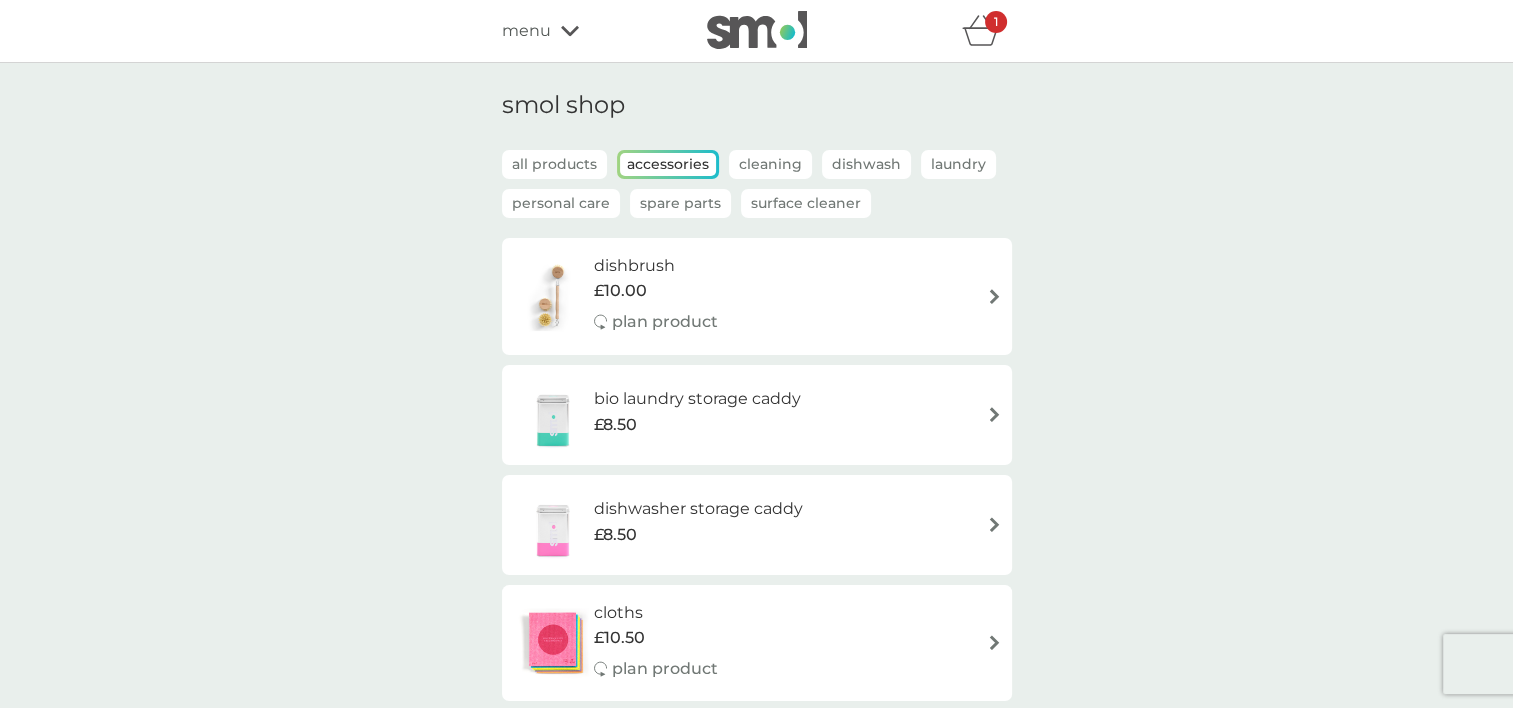 click on "Dishwash" at bounding box center (866, 164) 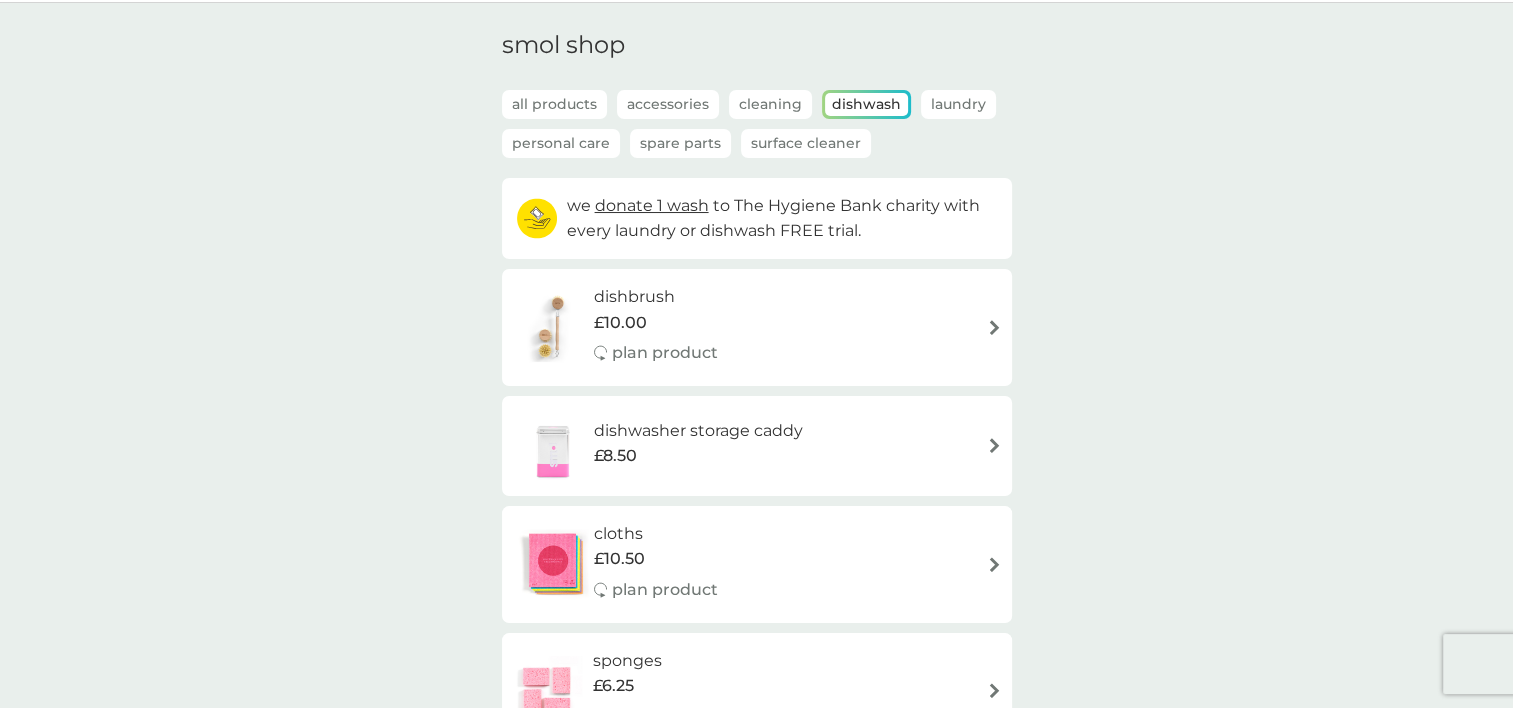 scroll, scrollTop: 0, scrollLeft: 0, axis: both 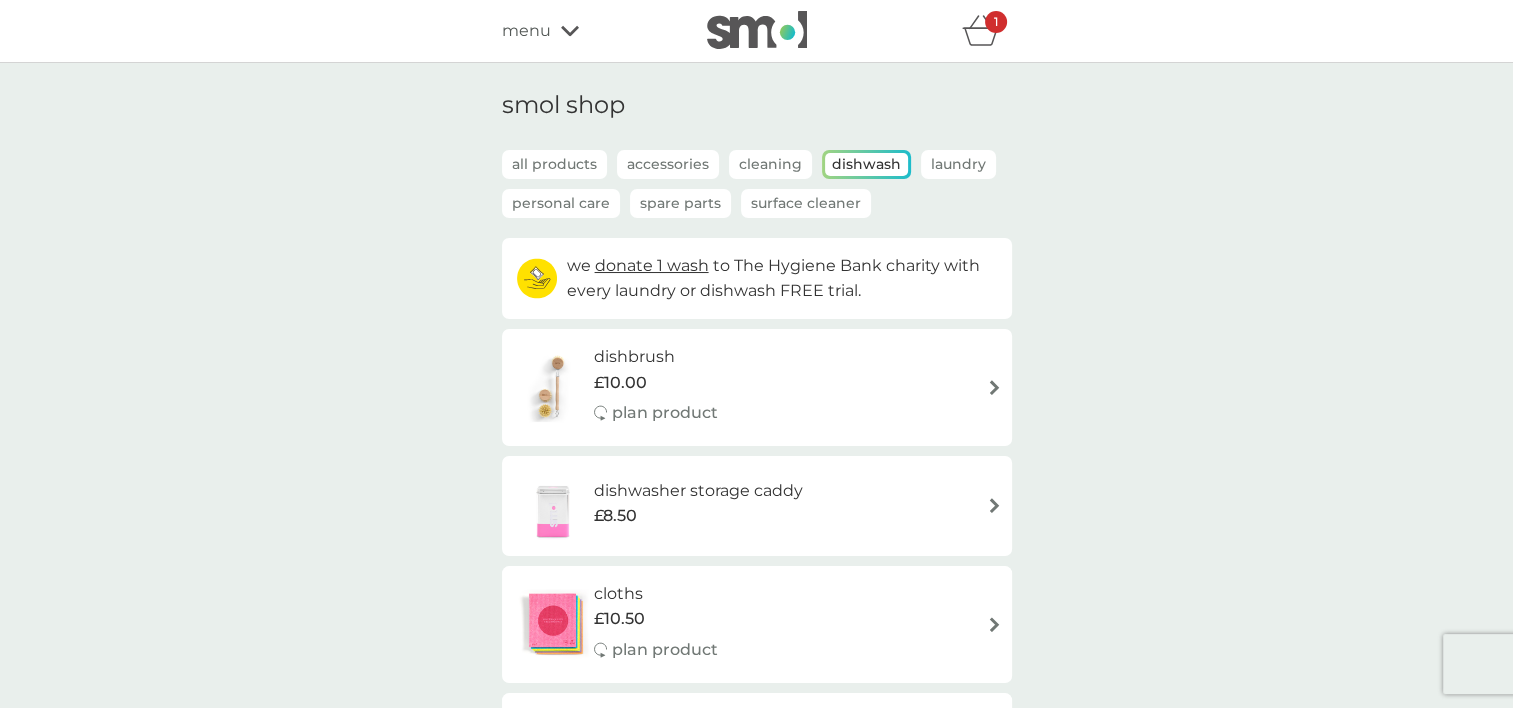 click on "Surface Cleaner" at bounding box center [806, 203] 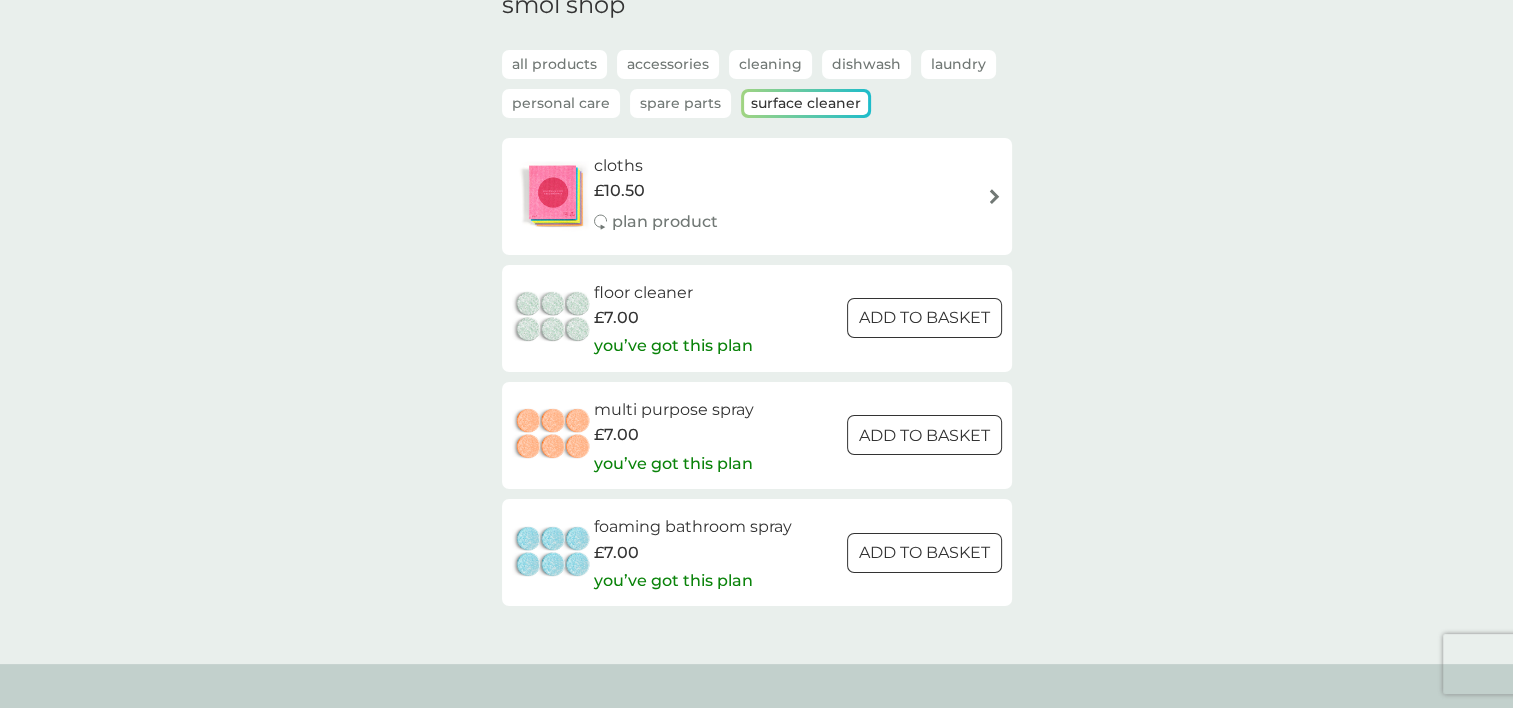 scroll, scrollTop: 0, scrollLeft: 0, axis: both 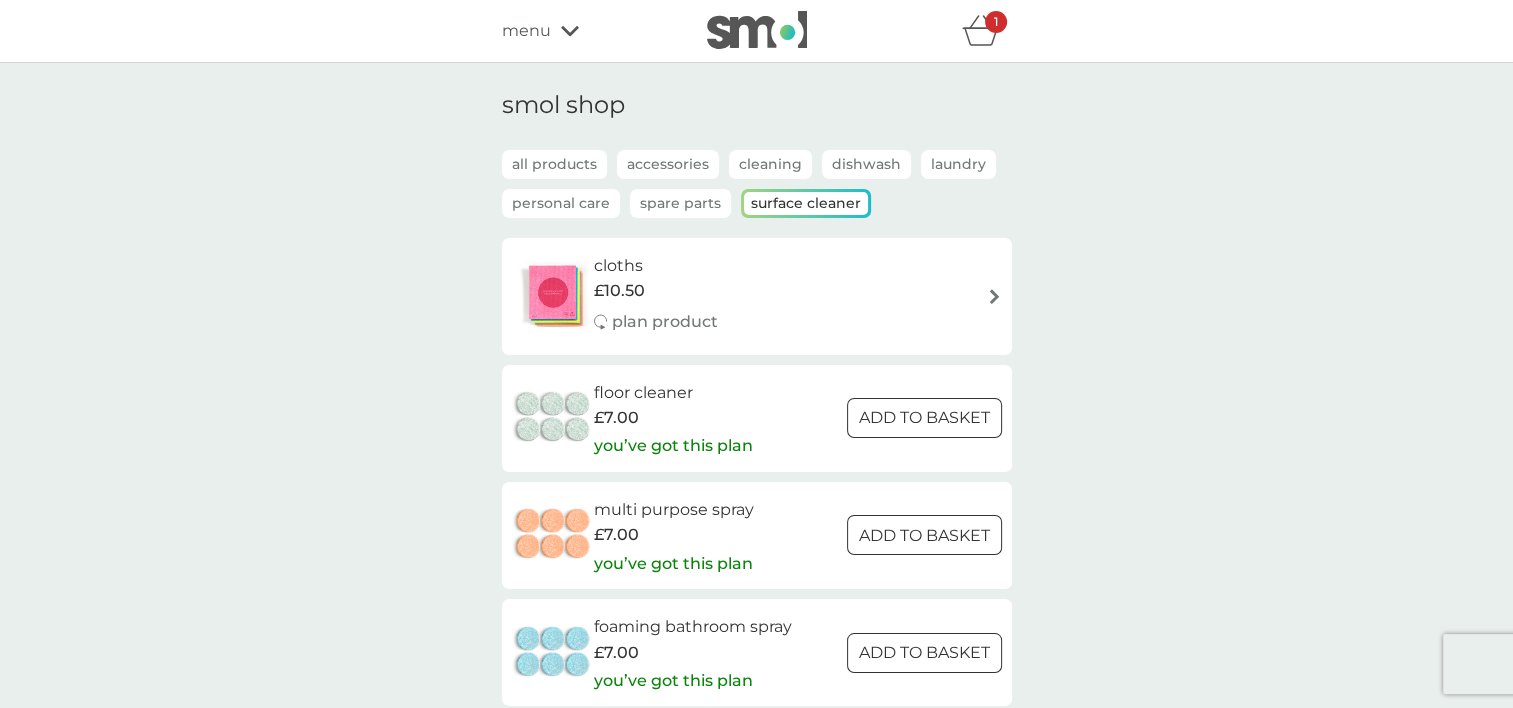 click on "Personal Care" at bounding box center (561, 203) 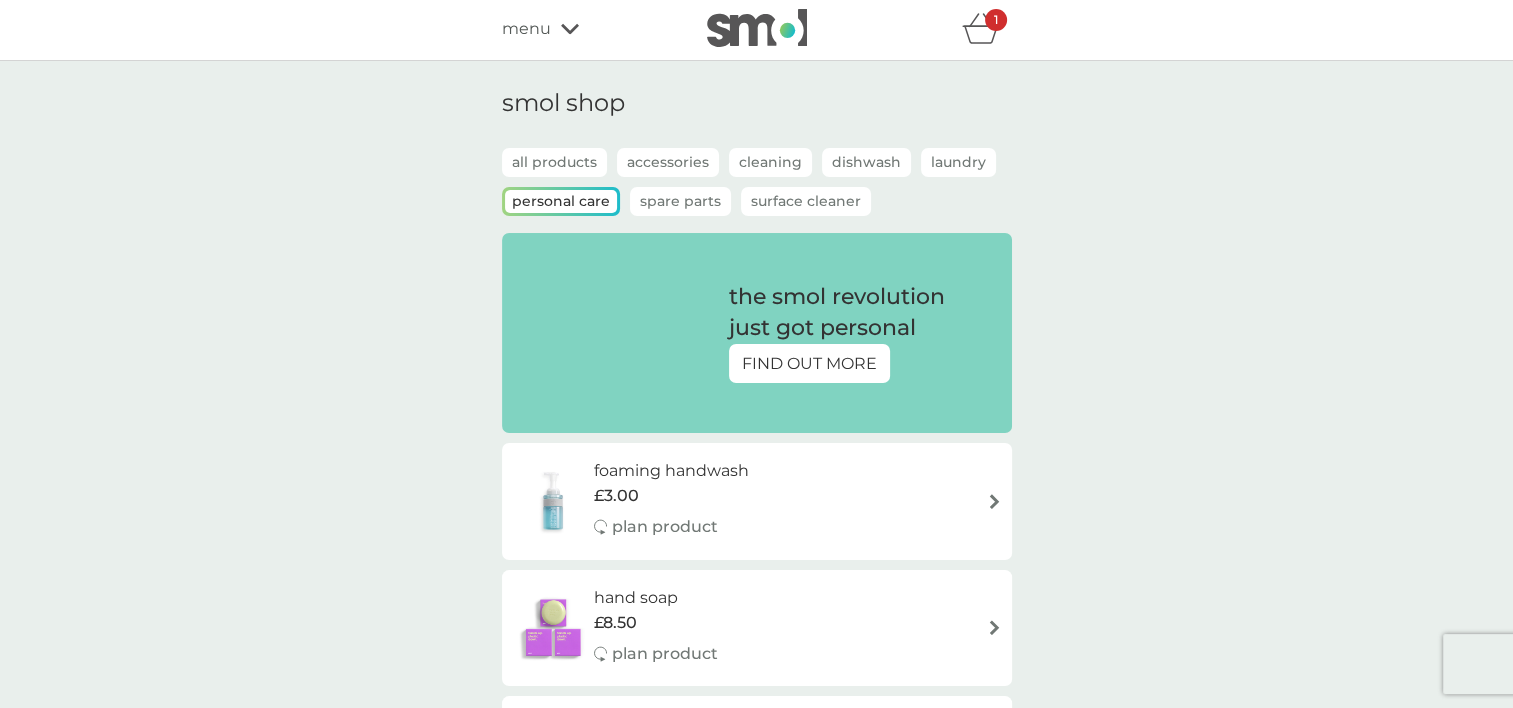 scroll, scrollTop: 0, scrollLeft: 0, axis: both 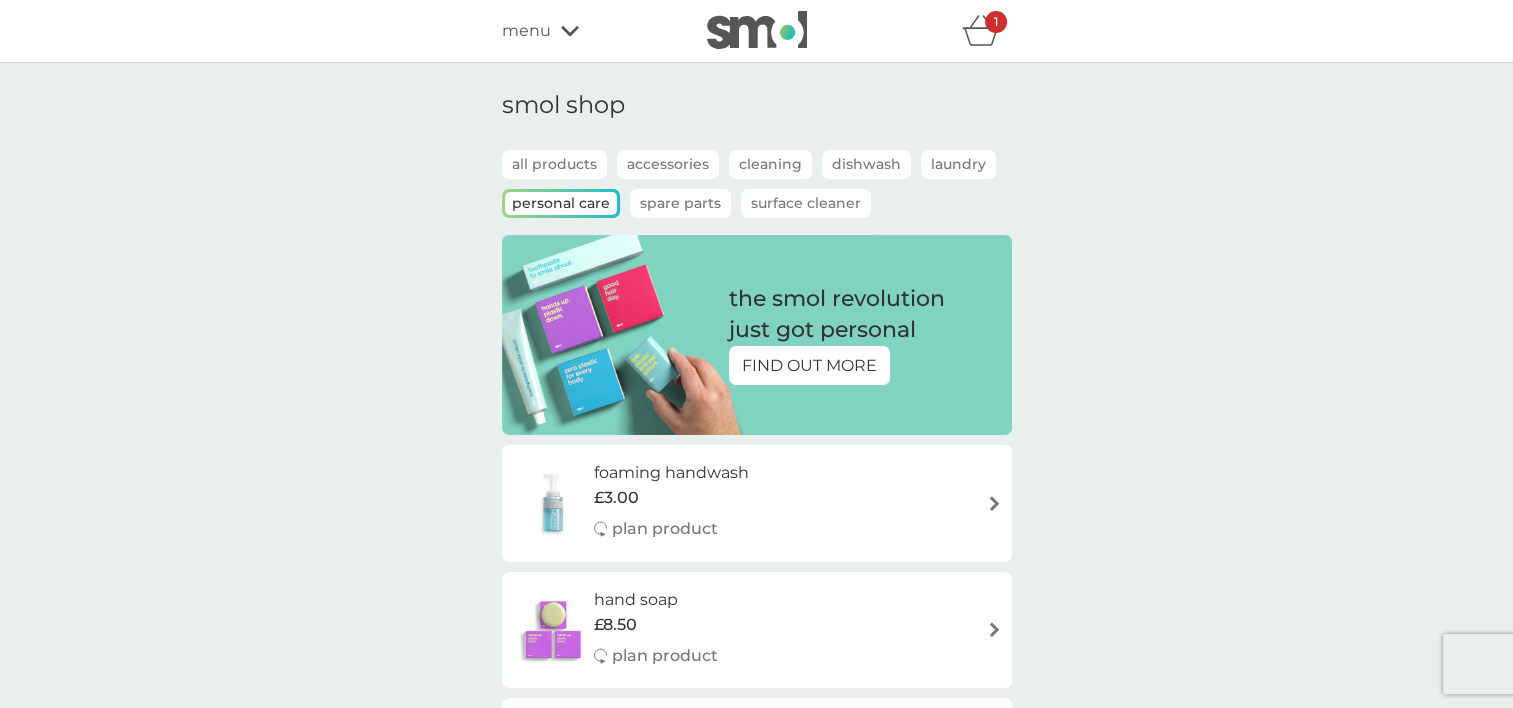 click on "Spare Parts" at bounding box center (680, 203) 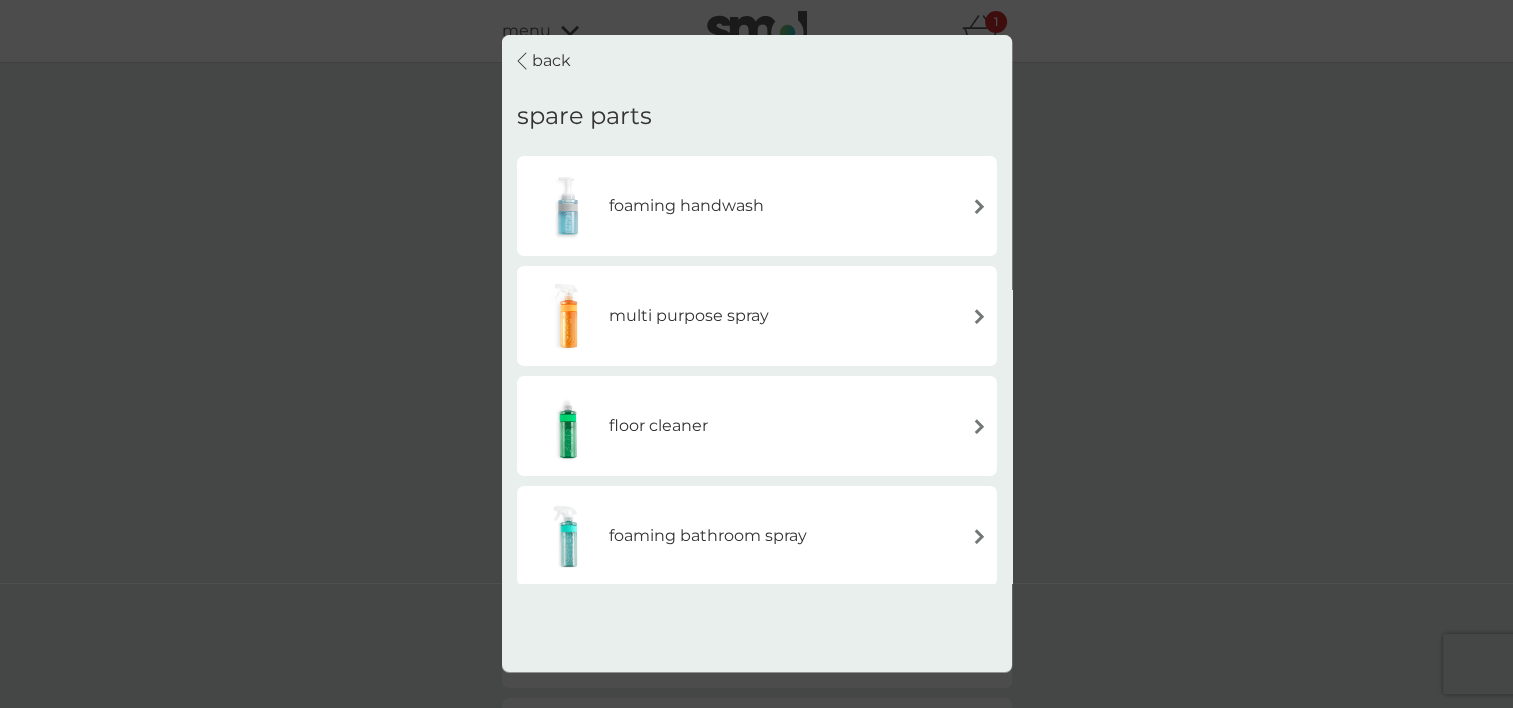 click on "floor cleaner" at bounding box center [658, 427] 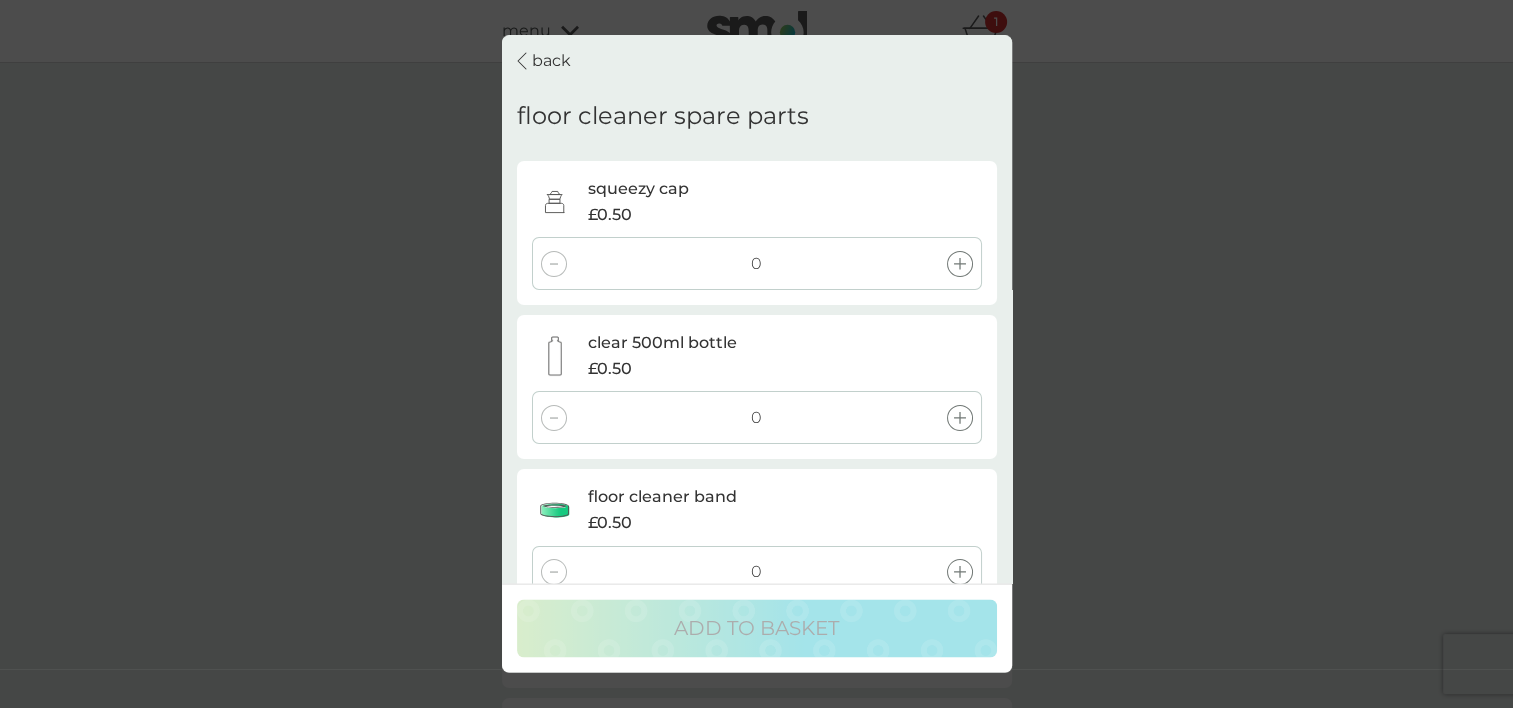 click on "back" at bounding box center [551, 62] 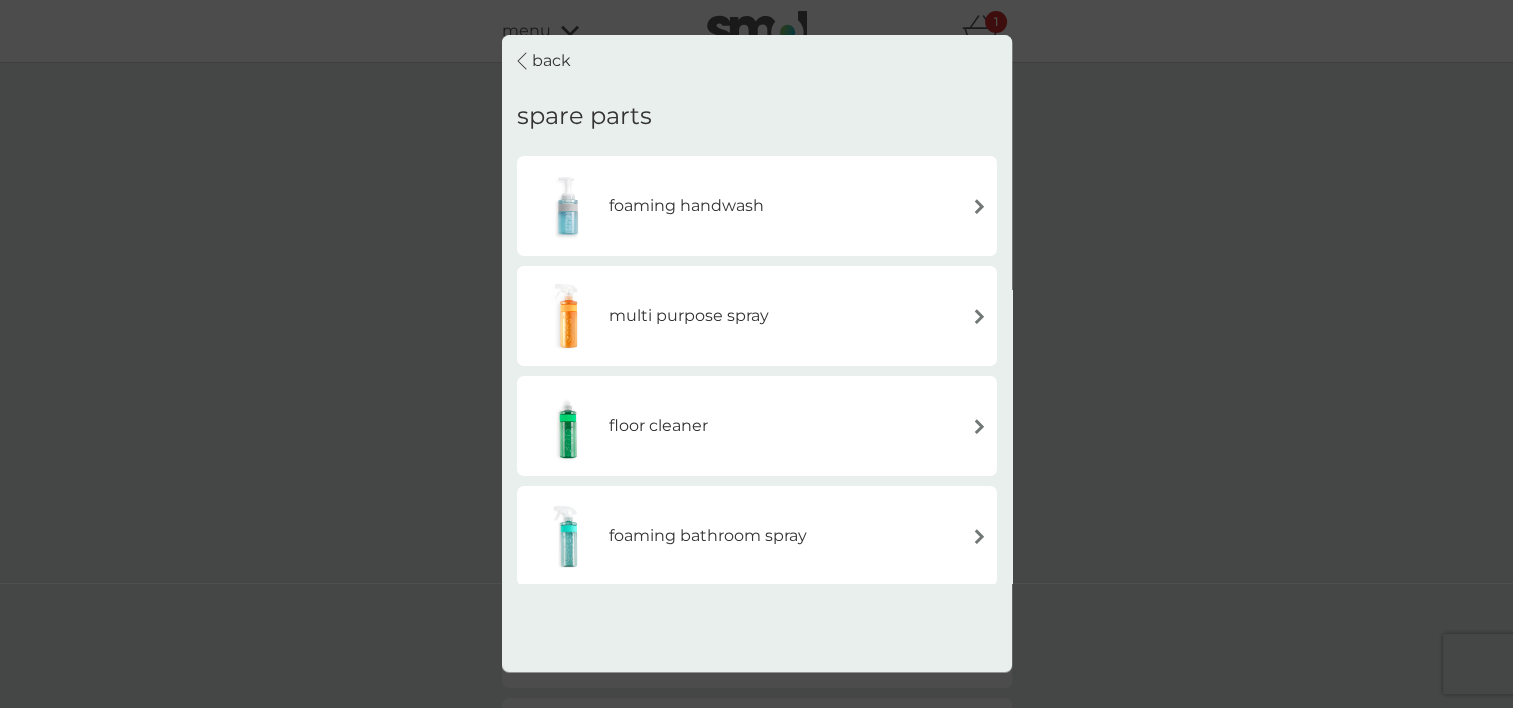 click on "back" at bounding box center [551, 62] 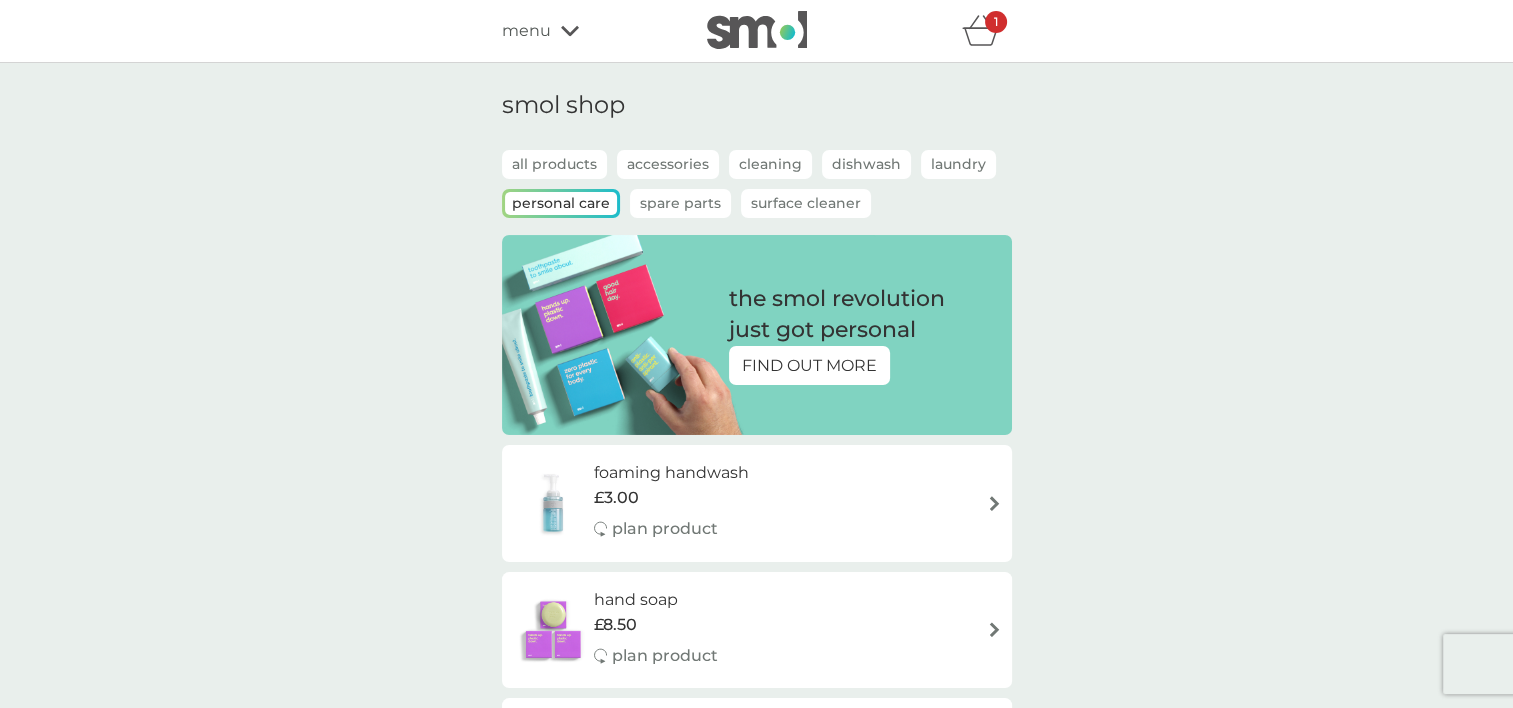 click on "Accessories" at bounding box center (668, 164) 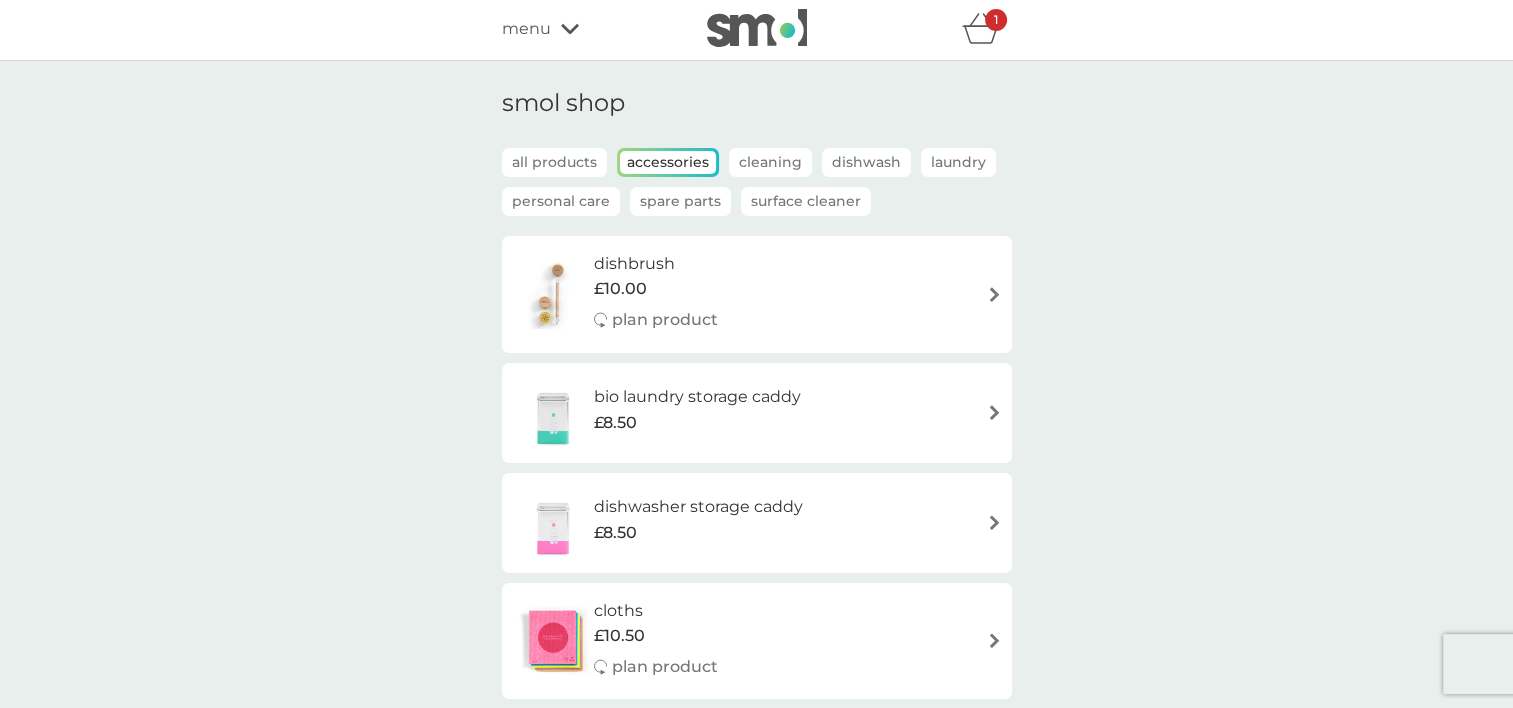 scroll, scrollTop: 0, scrollLeft: 0, axis: both 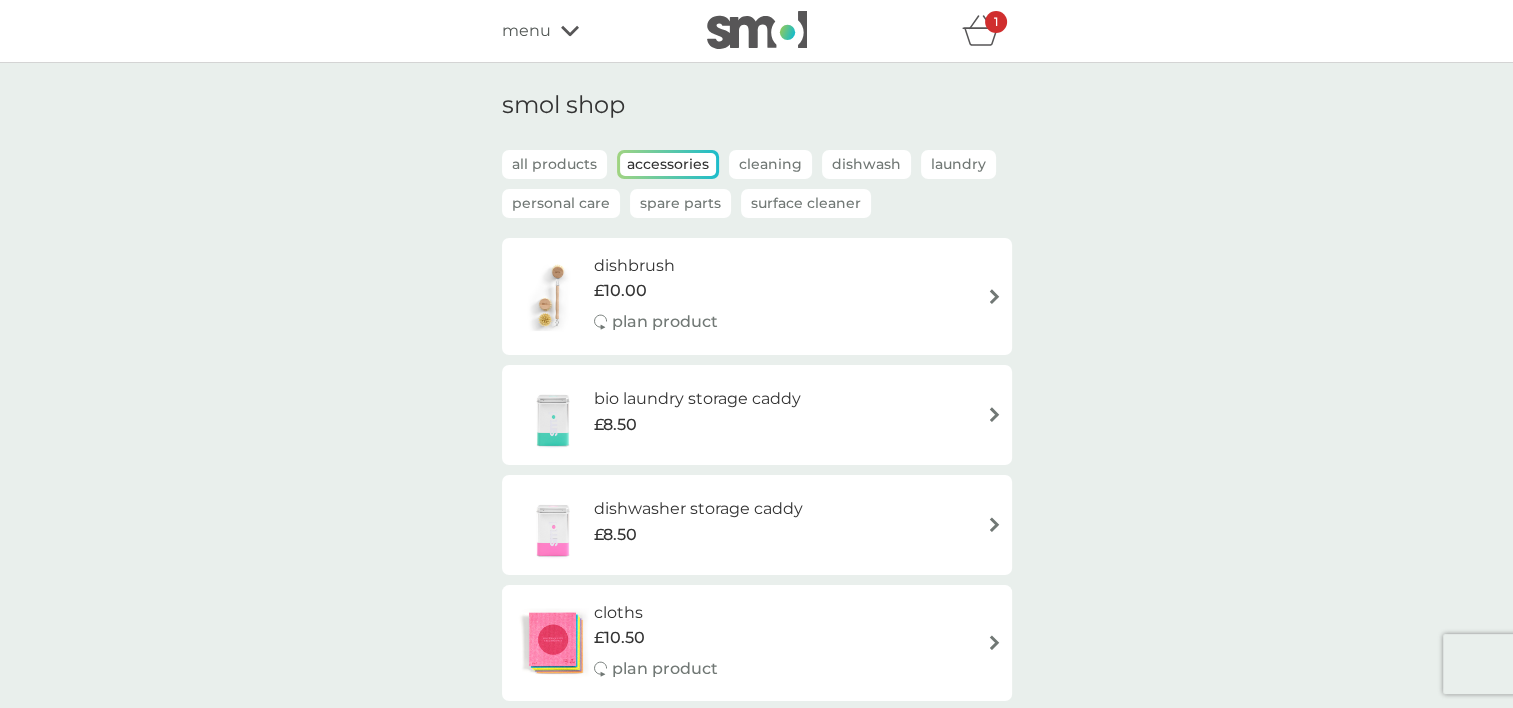 click on "all products" at bounding box center (554, 164) 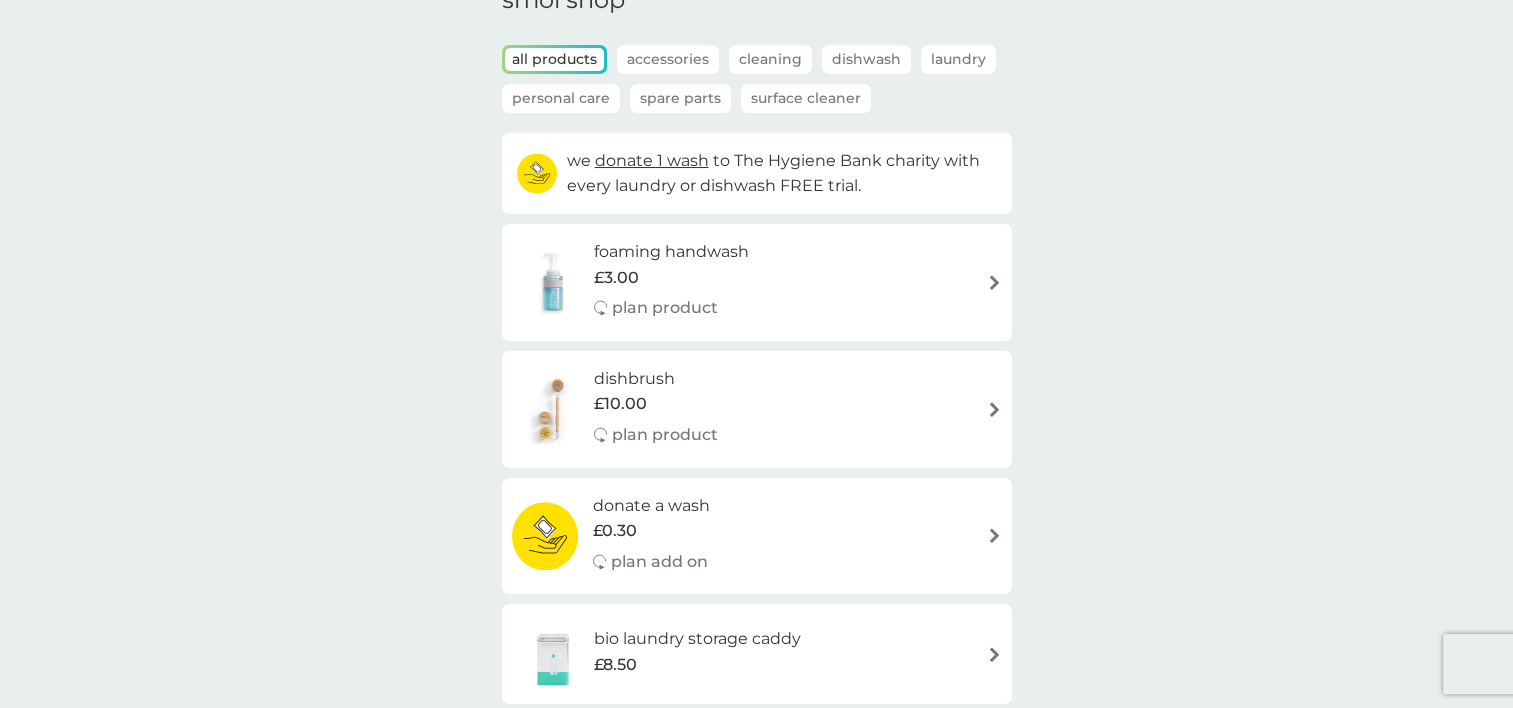 scroll, scrollTop: 0, scrollLeft: 0, axis: both 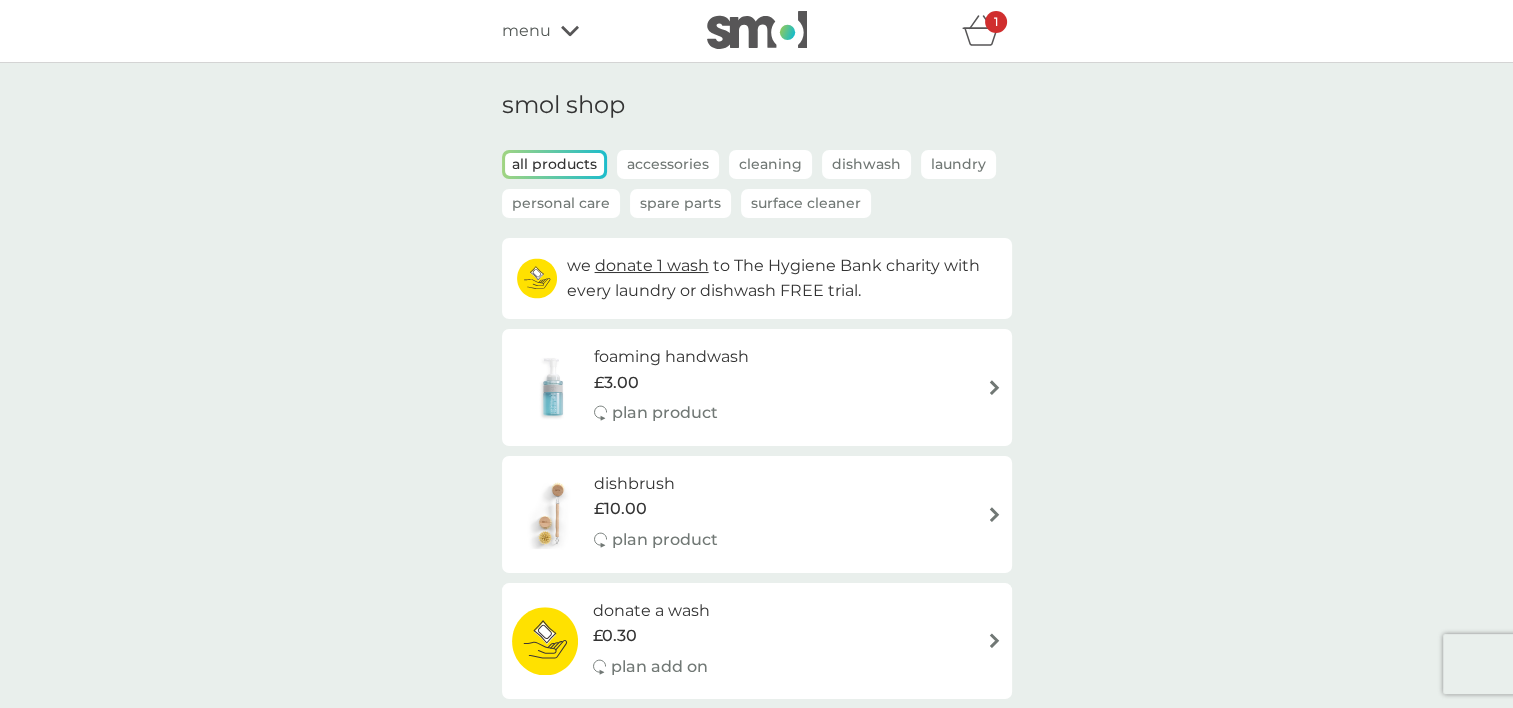 click 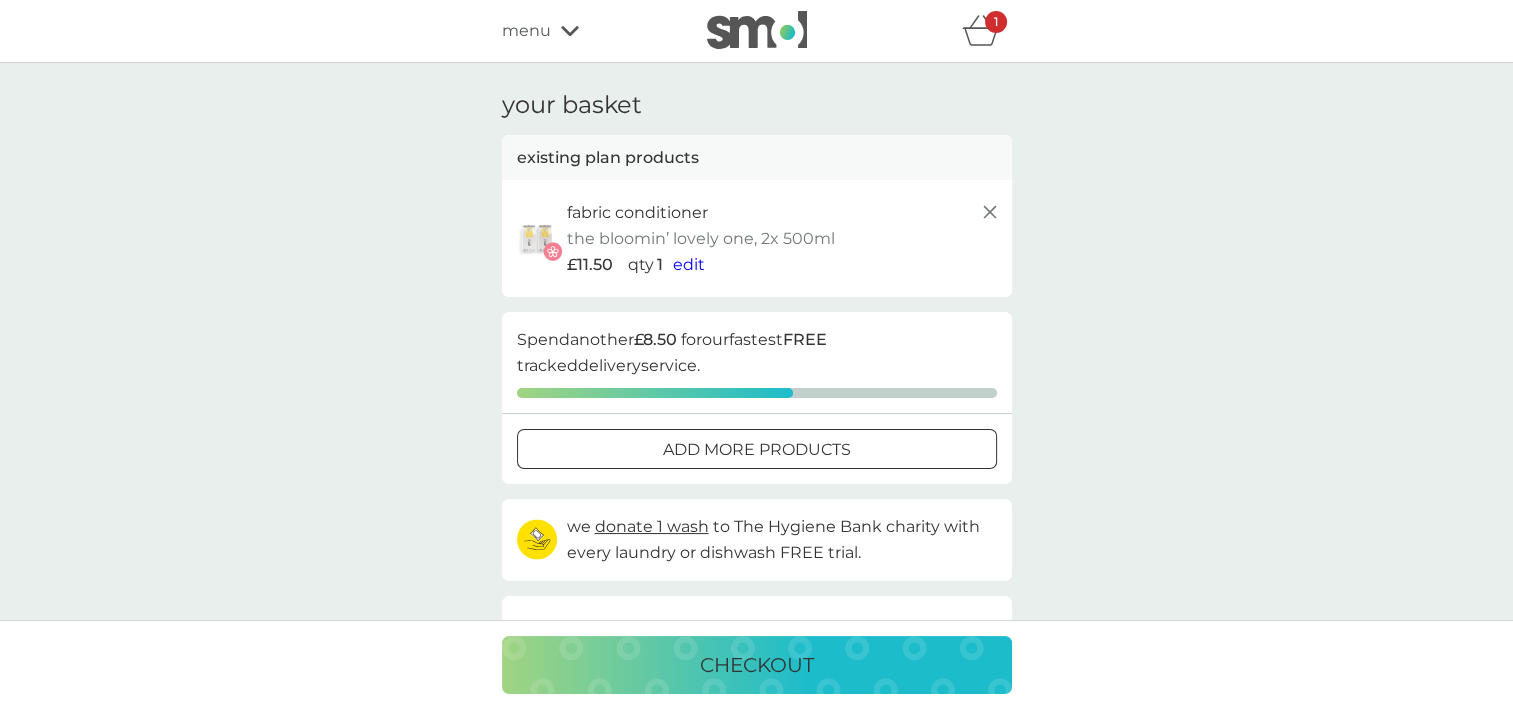 click on "checkout" at bounding box center (757, 665) 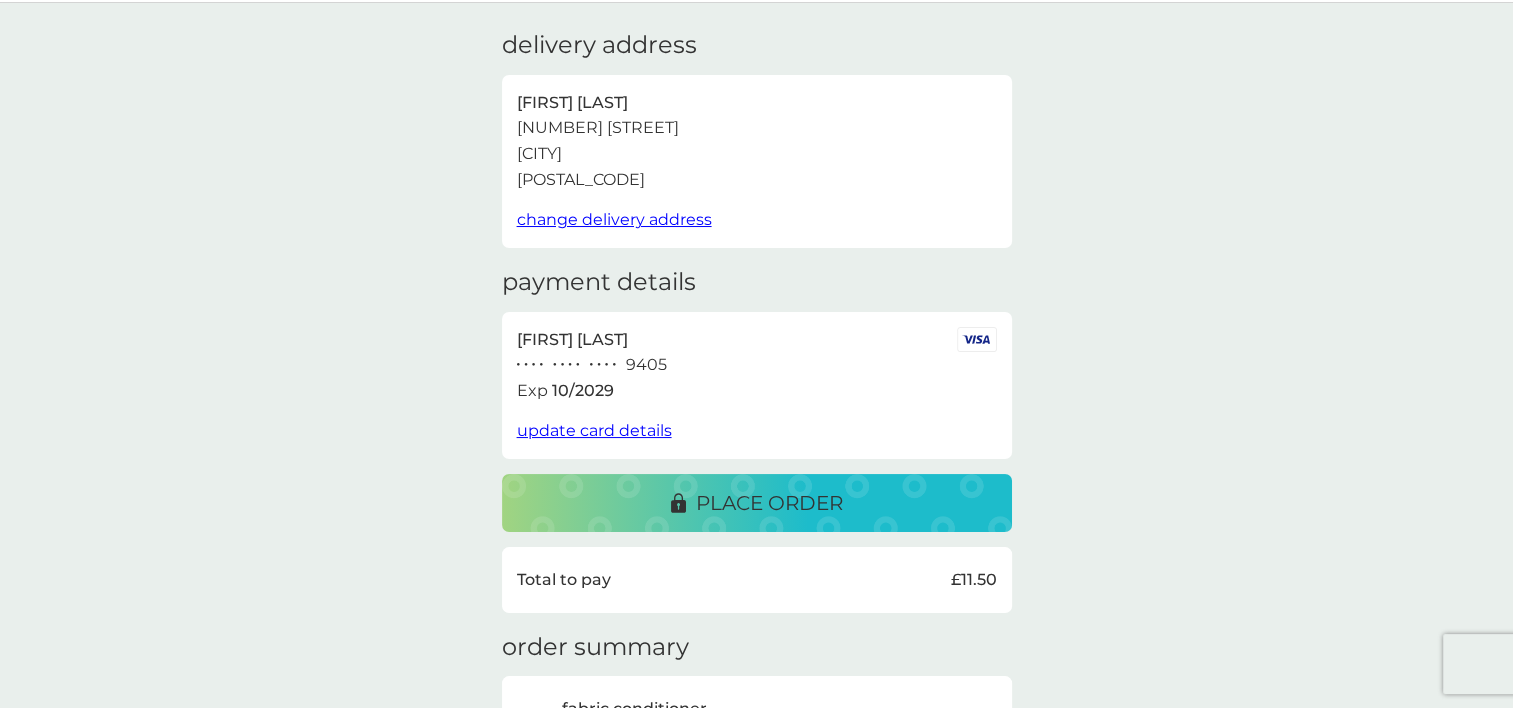 scroll, scrollTop: 55, scrollLeft: 0, axis: vertical 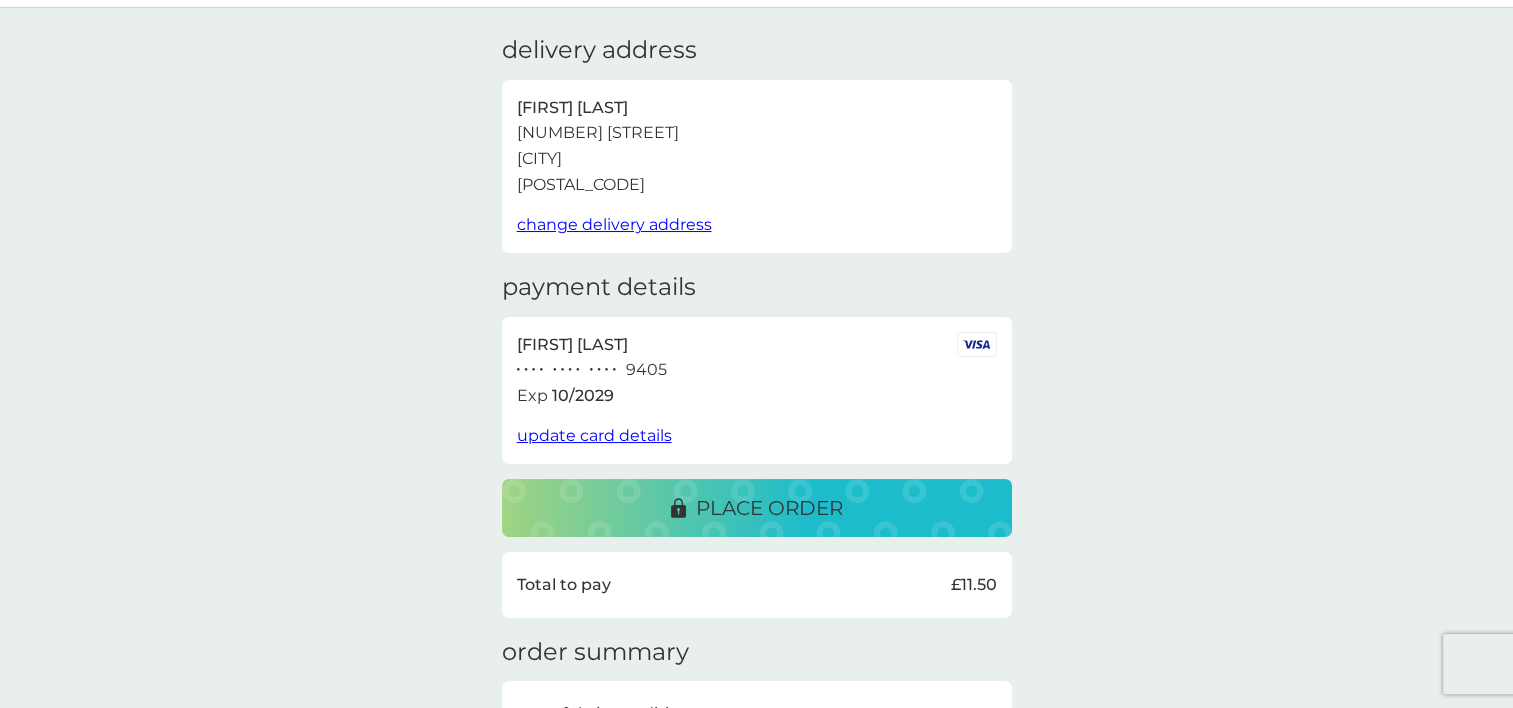 click on "update card details" at bounding box center (594, 435) 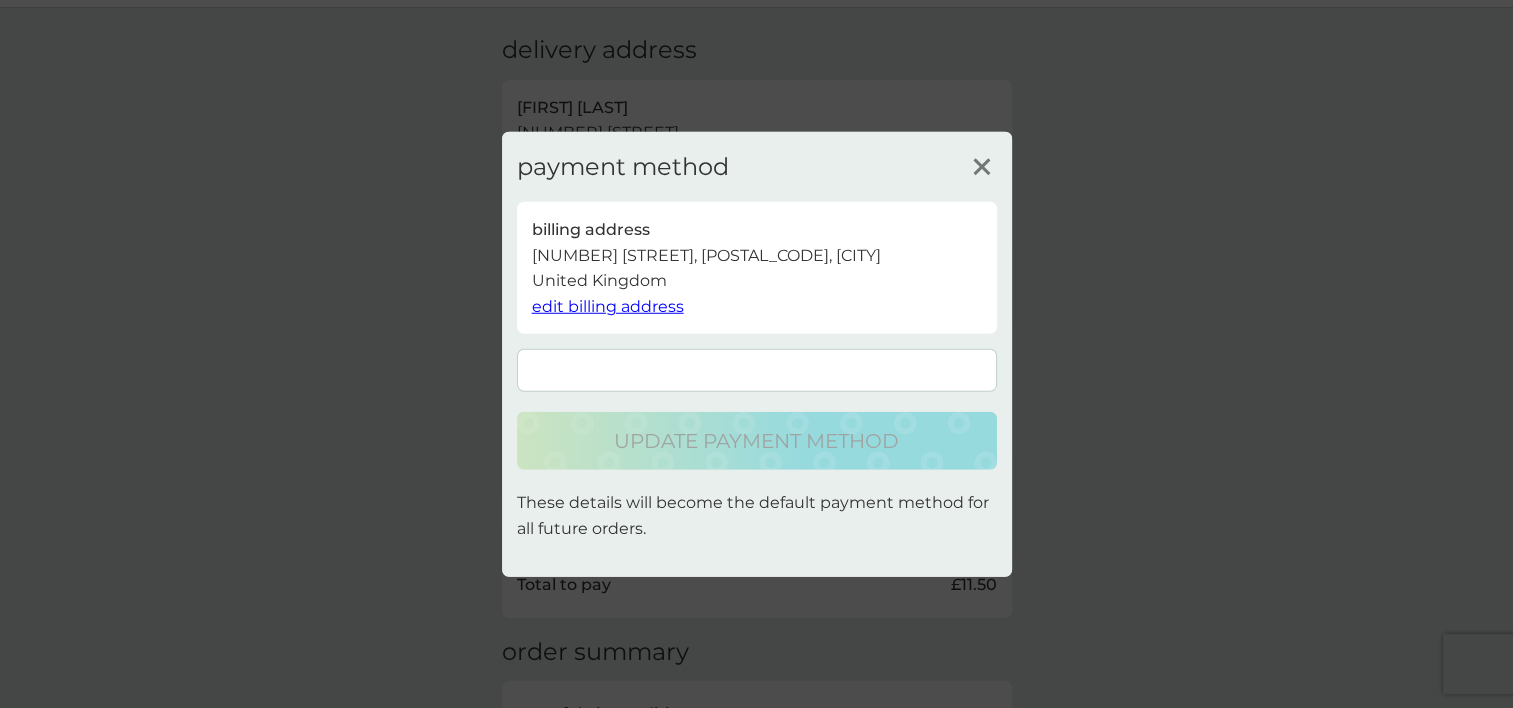click at bounding box center (757, 370) 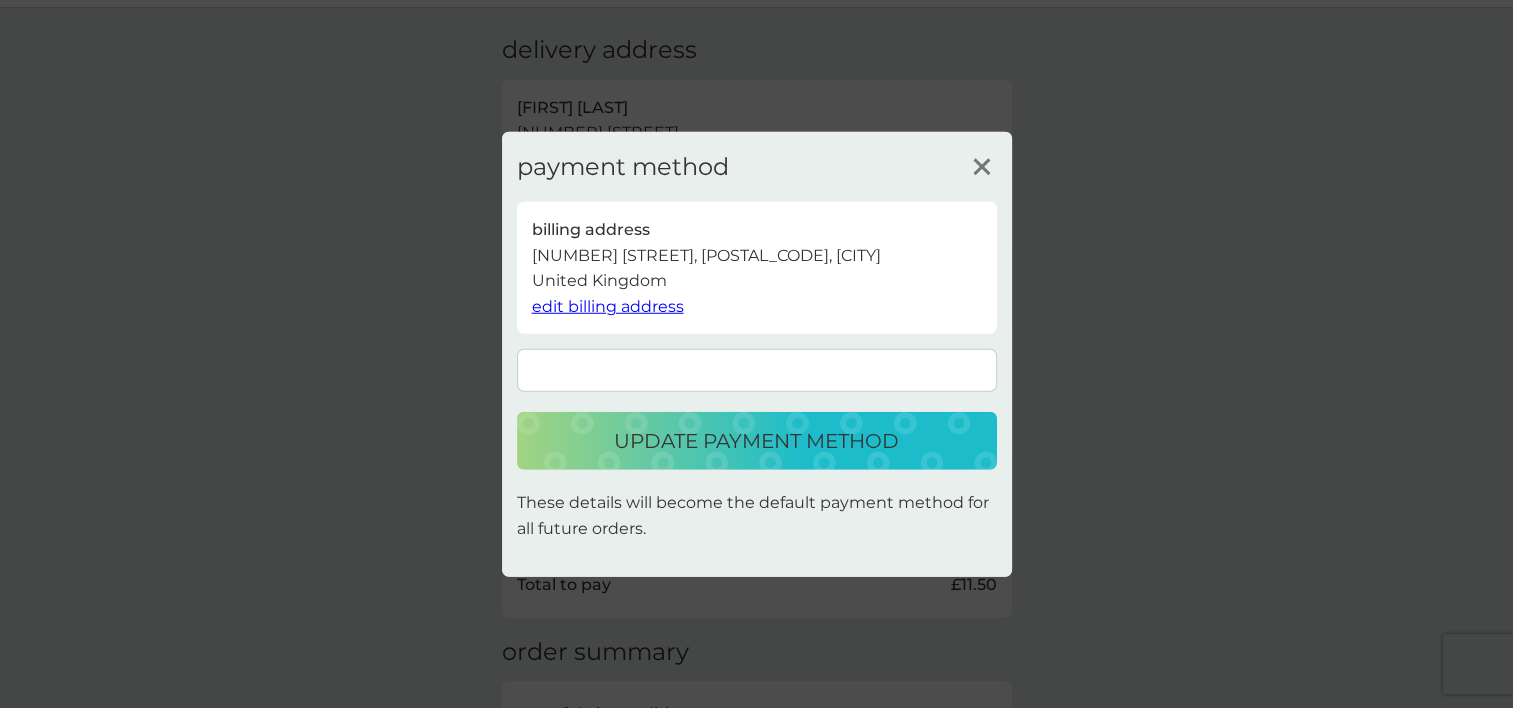 click on "update payment method" at bounding box center (756, 441) 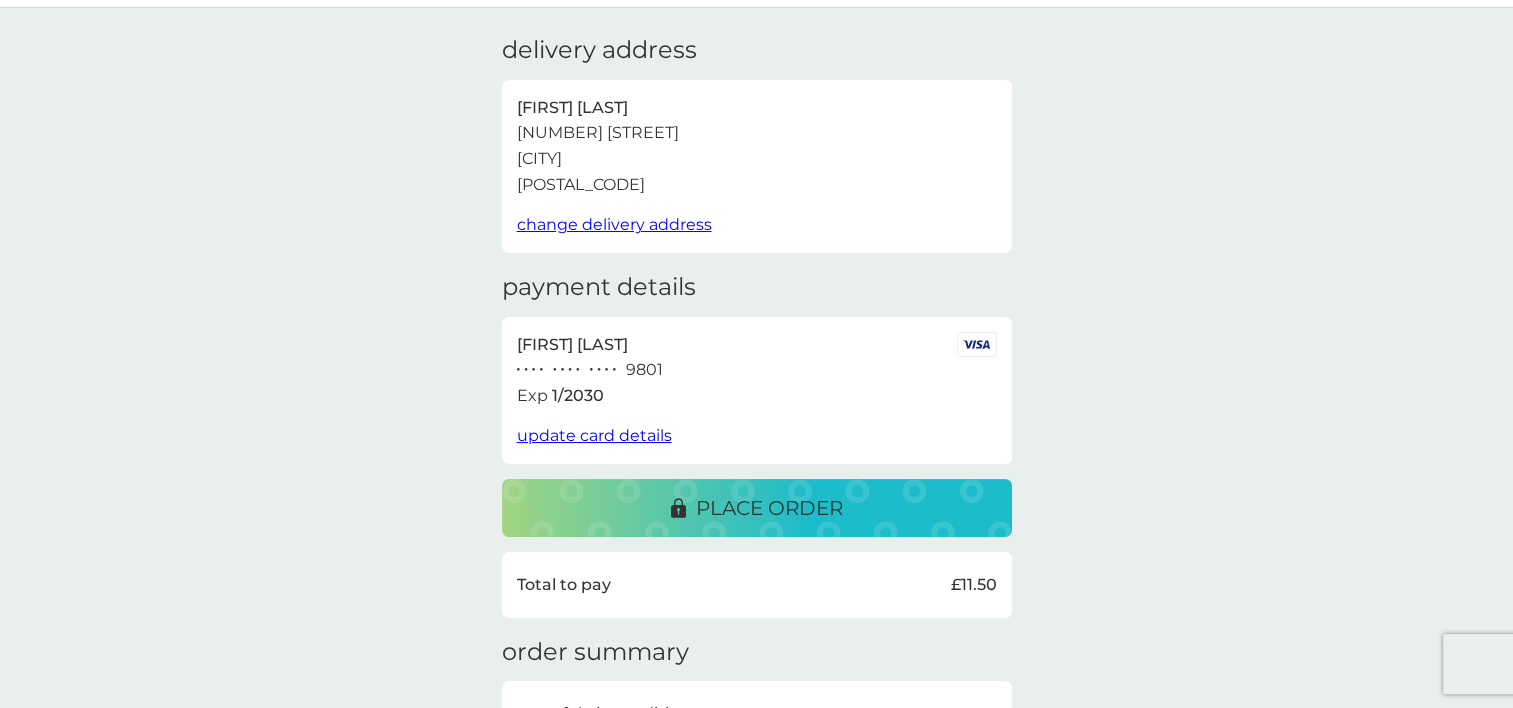click on "place order" at bounding box center (769, 508) 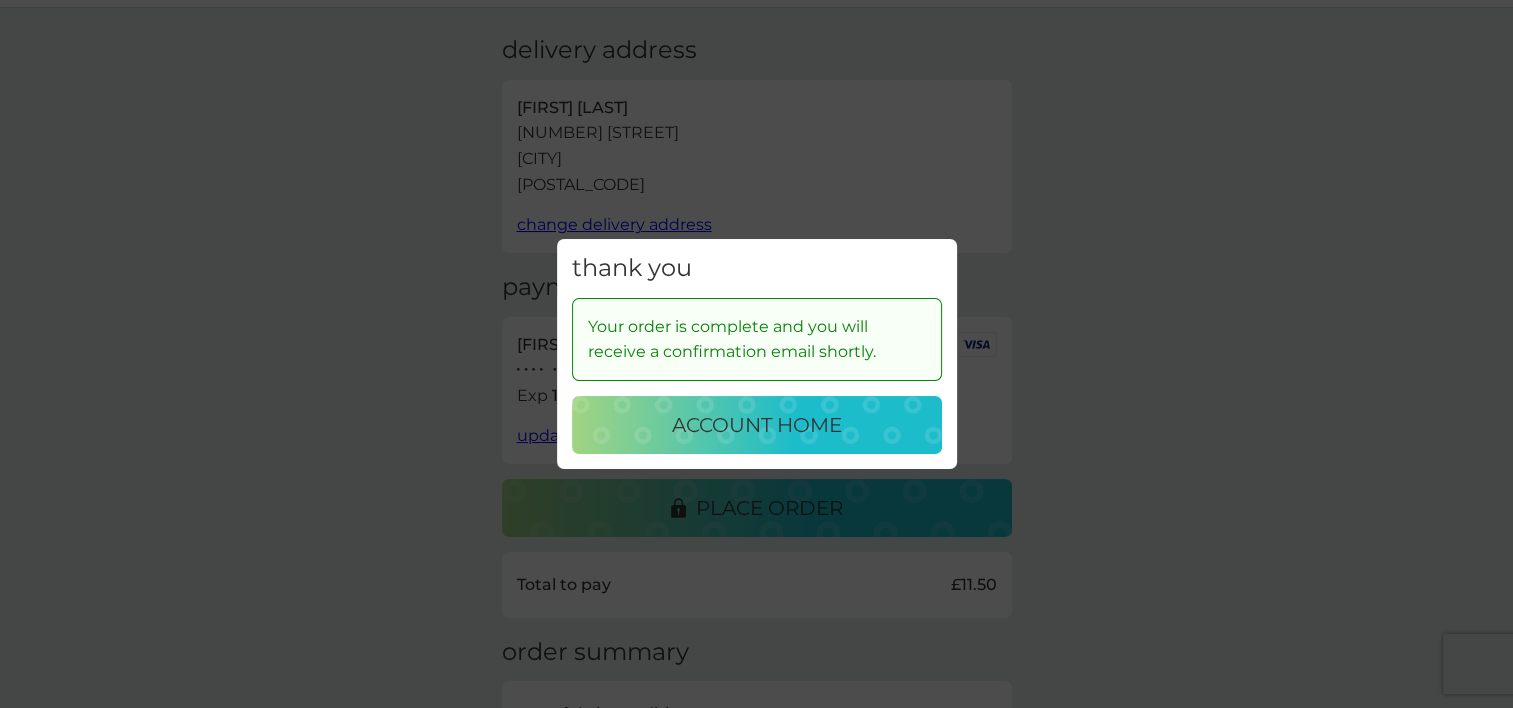 click on "account home" at bounding box center [757, 425] 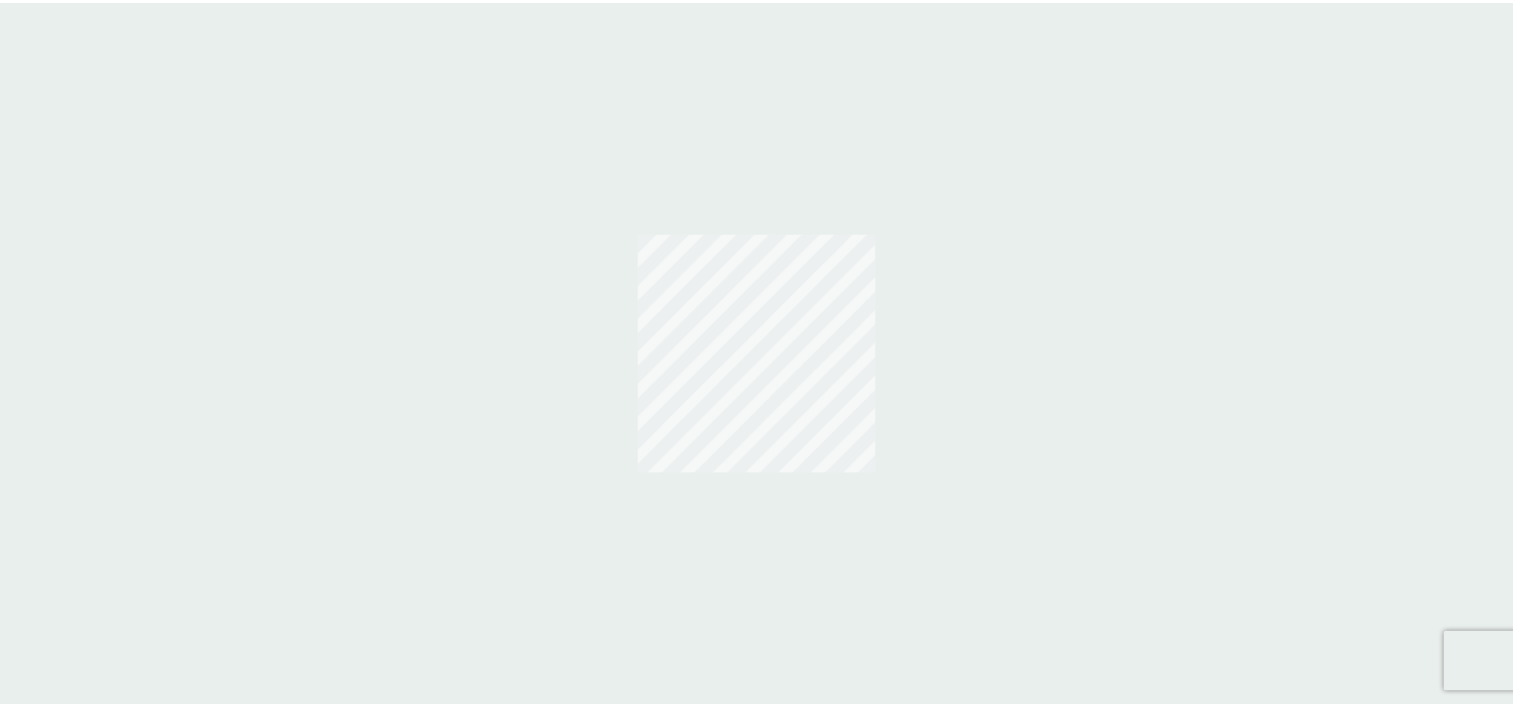 scroll, scrollTop: 0, scrollLeft: 0, axis: both 